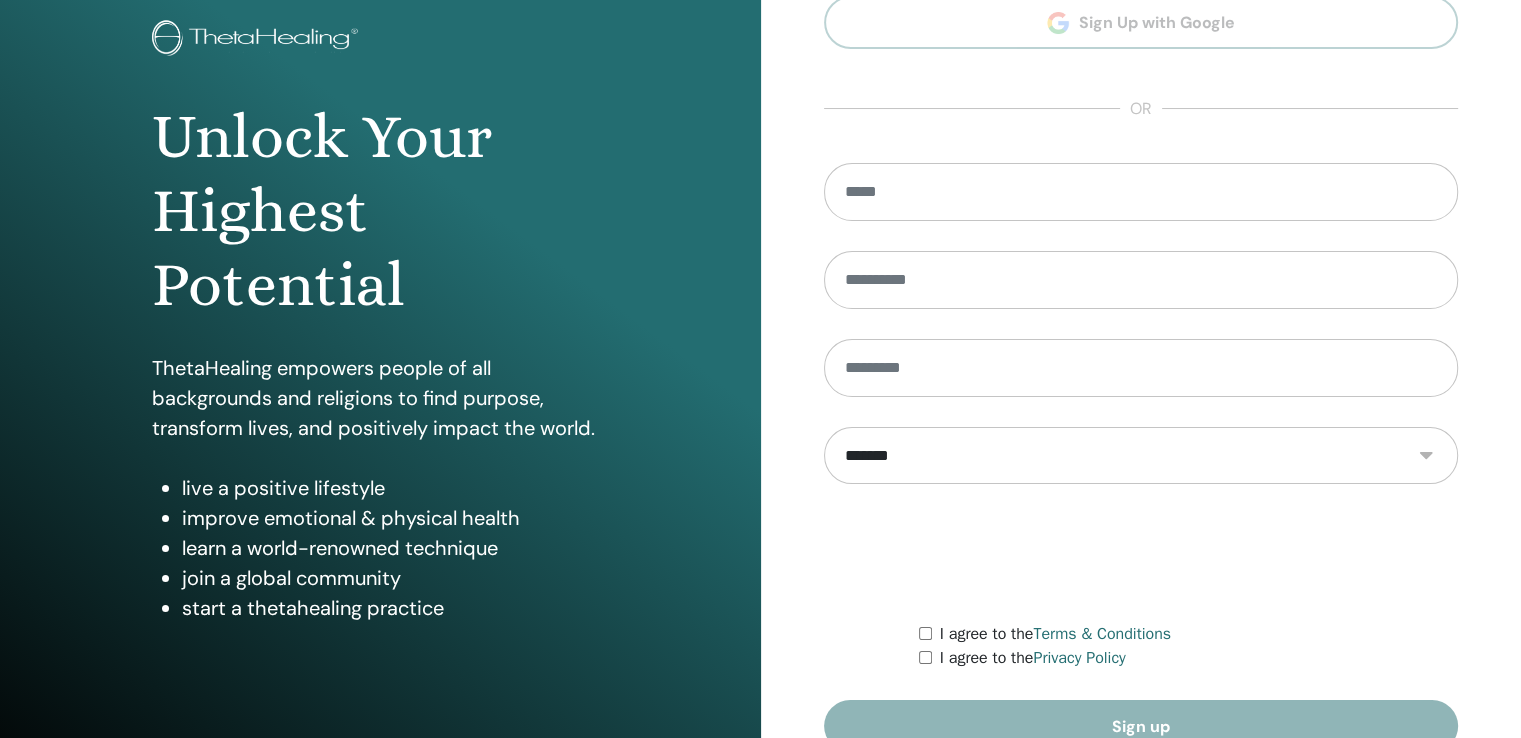 scroll, scrollTop: 222, scrollLeft: 0, axis: vertical 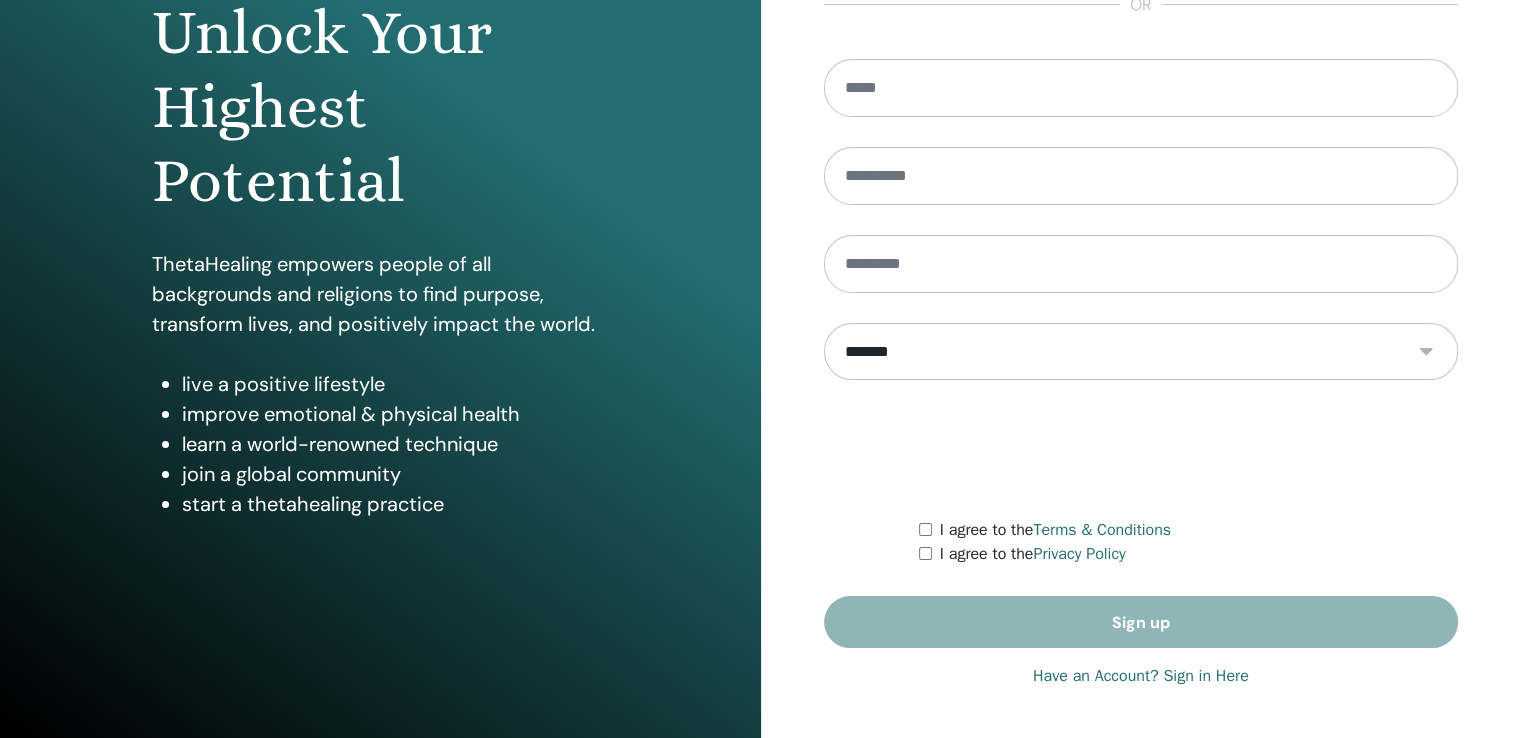 type on "**********" 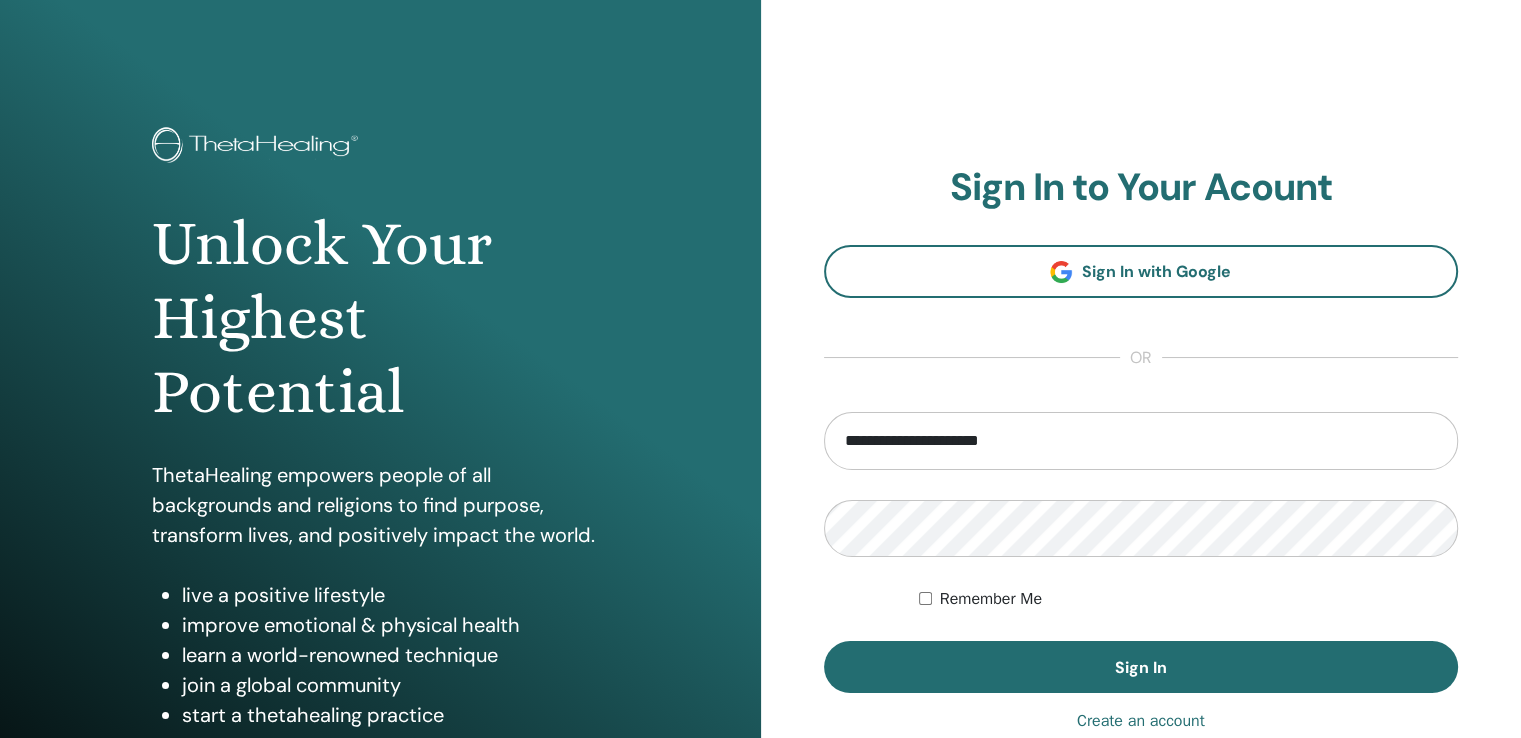 scroll, scrollTop: 0, scrollLeft: 0, axis: both 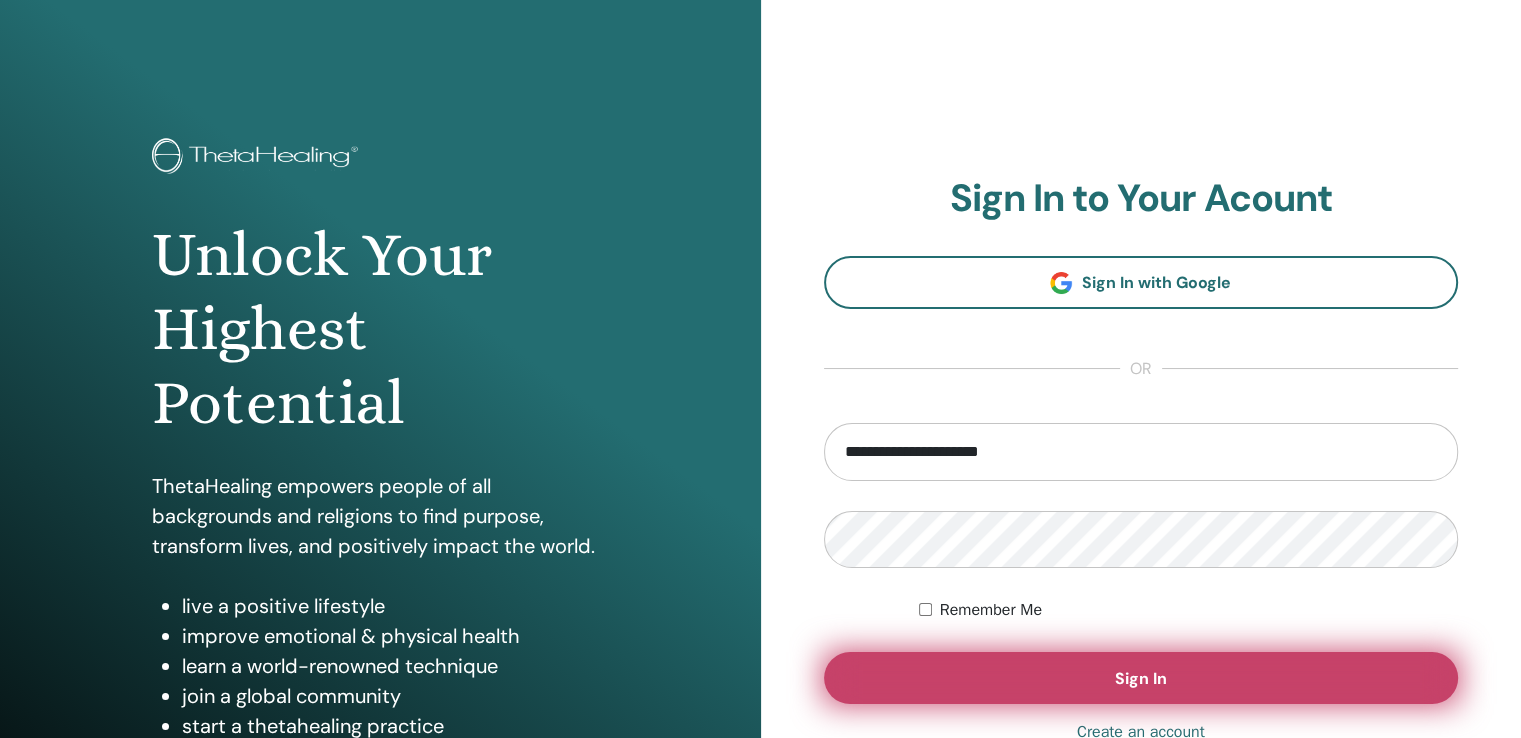 click on "Sign In" at bounding box center [1141, 678] 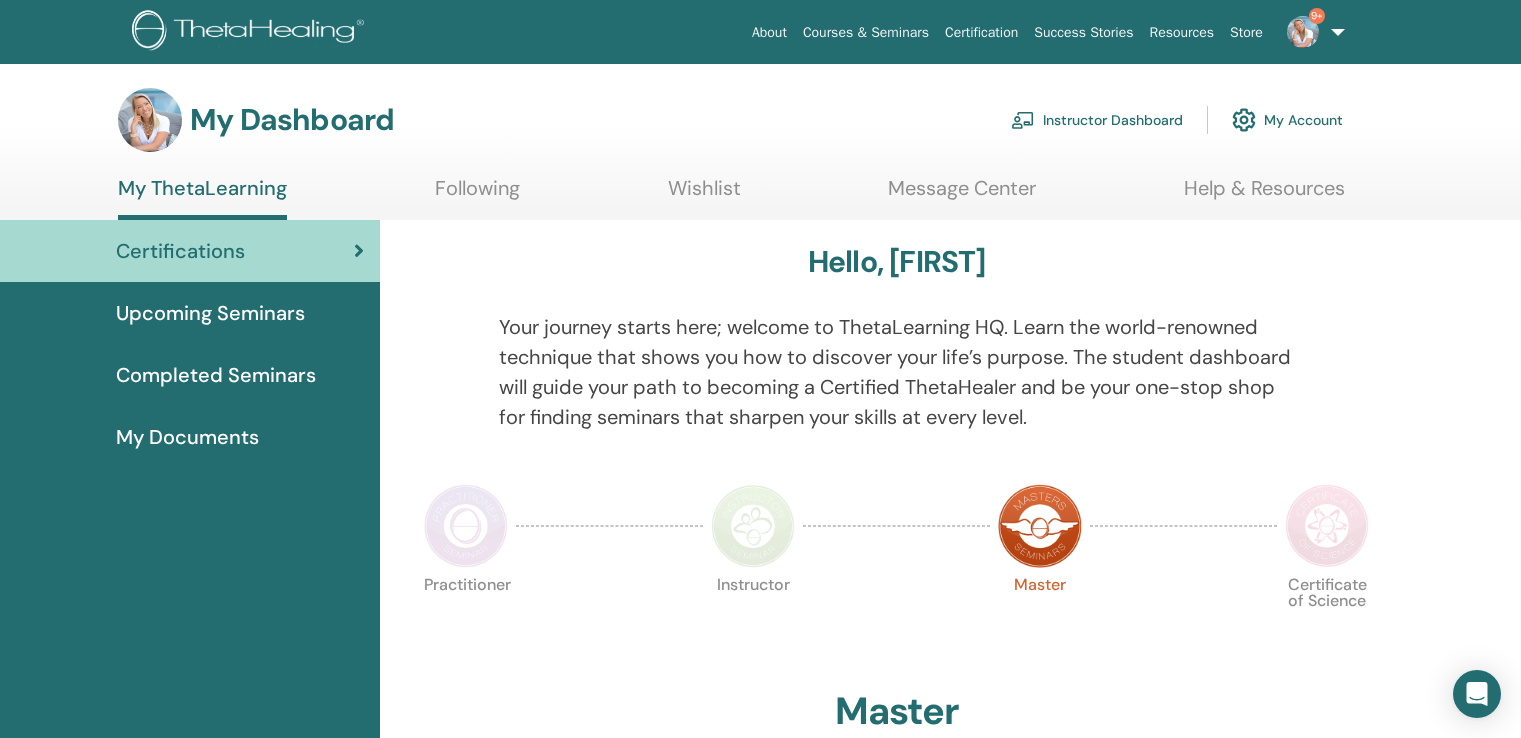 scroll, scrollTop: 0, scrollLeft: 0, axis: both 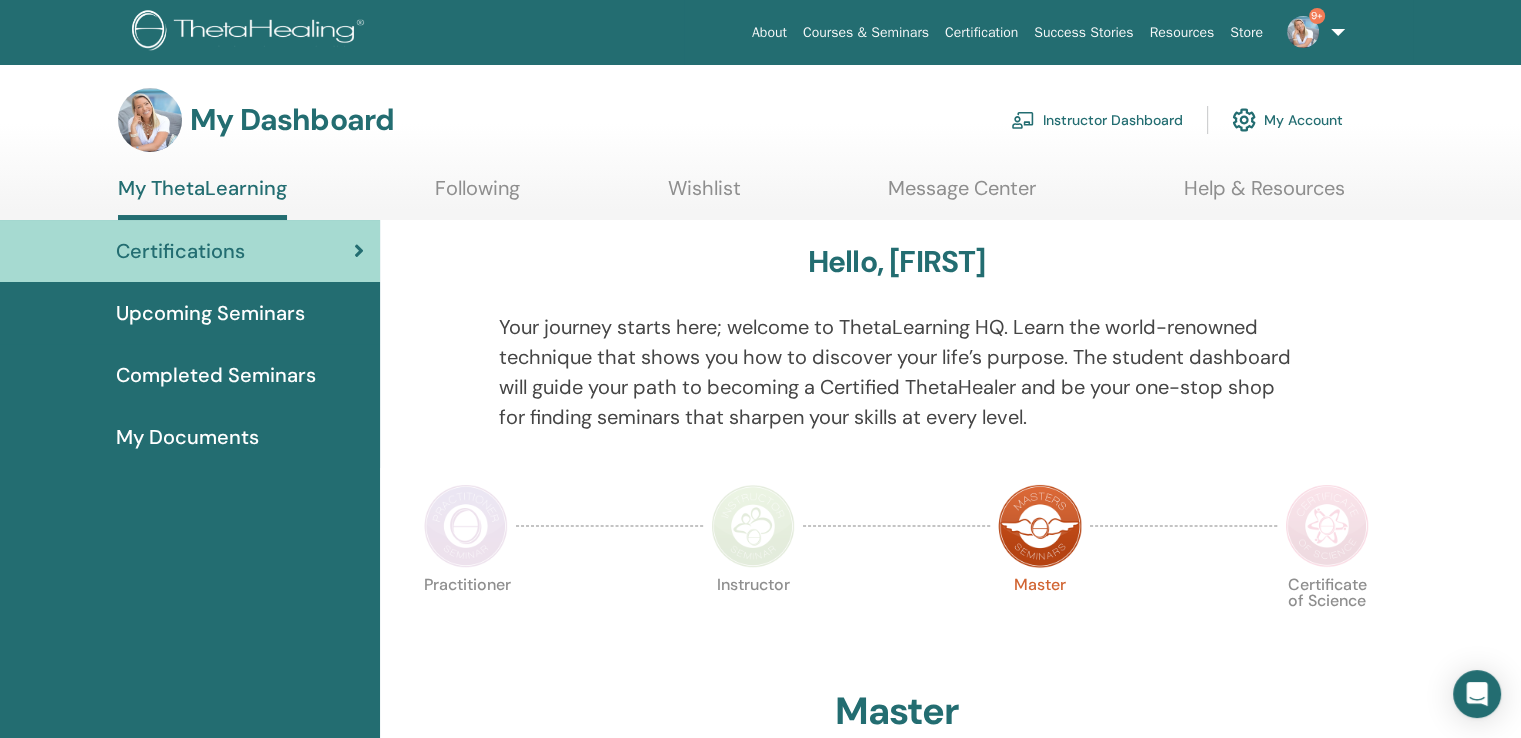 click on "Instructor Dashboard" at bounding box center [1097, 120] 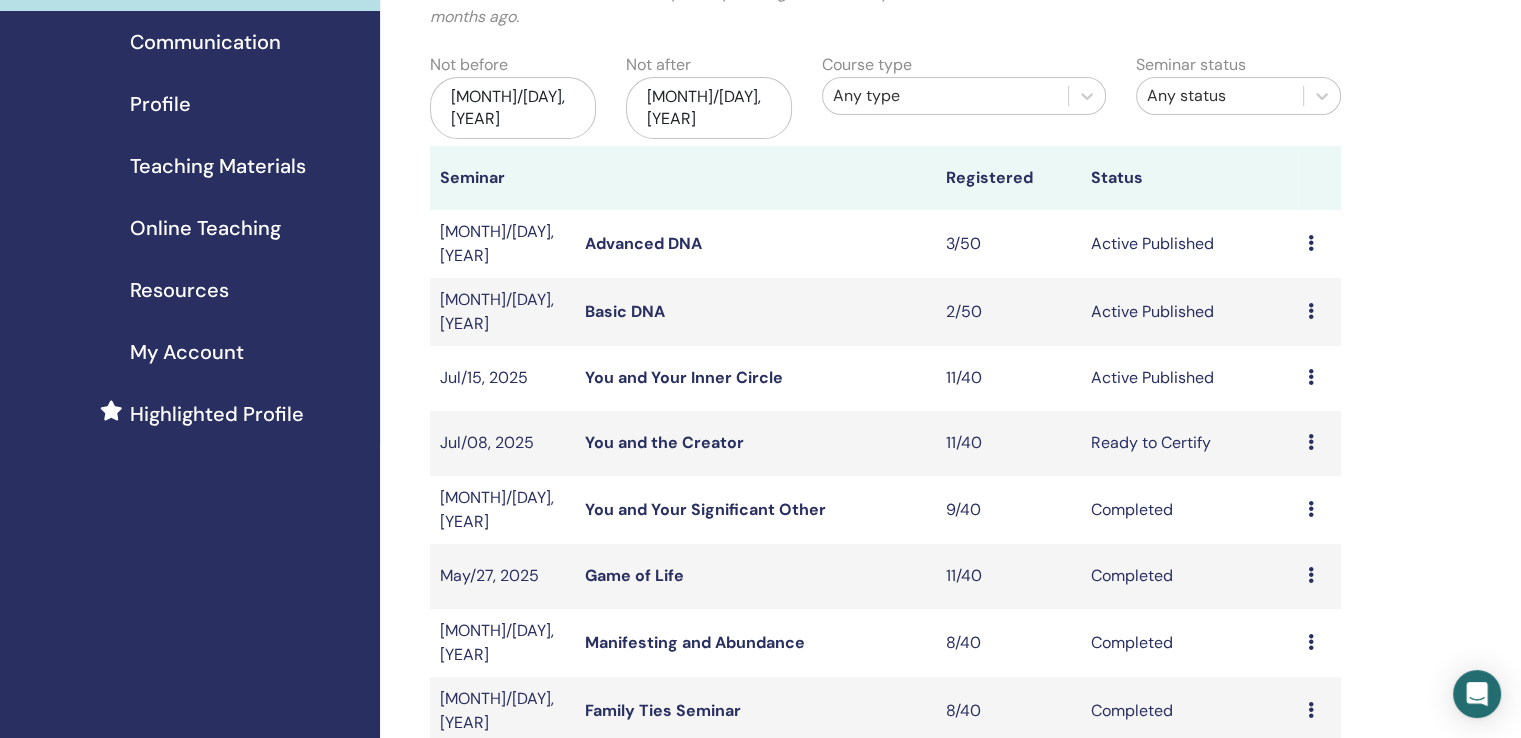 scroll, scrollTop: 200, scrollLeft: 0, axis: vertical 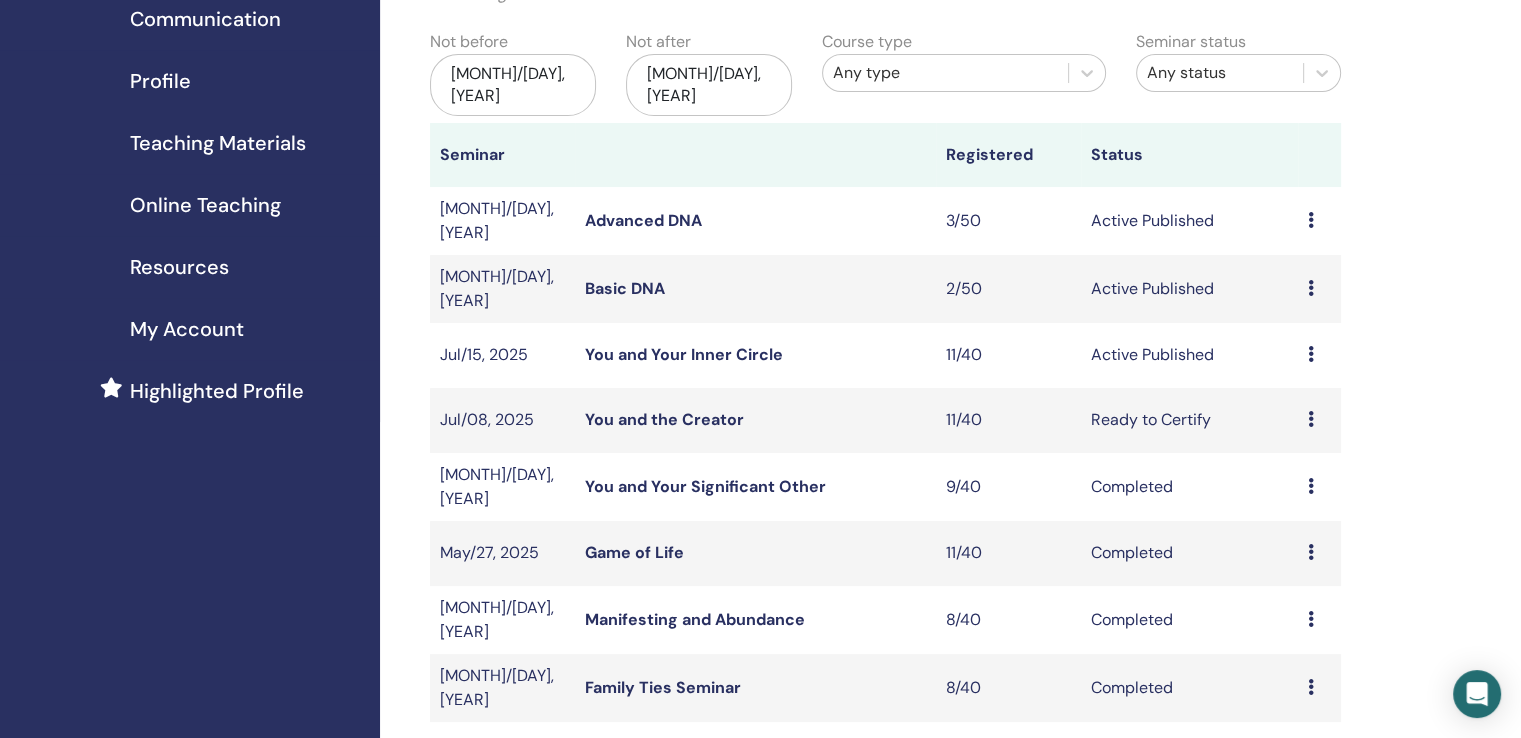 click at bounding box center [1311, 354] 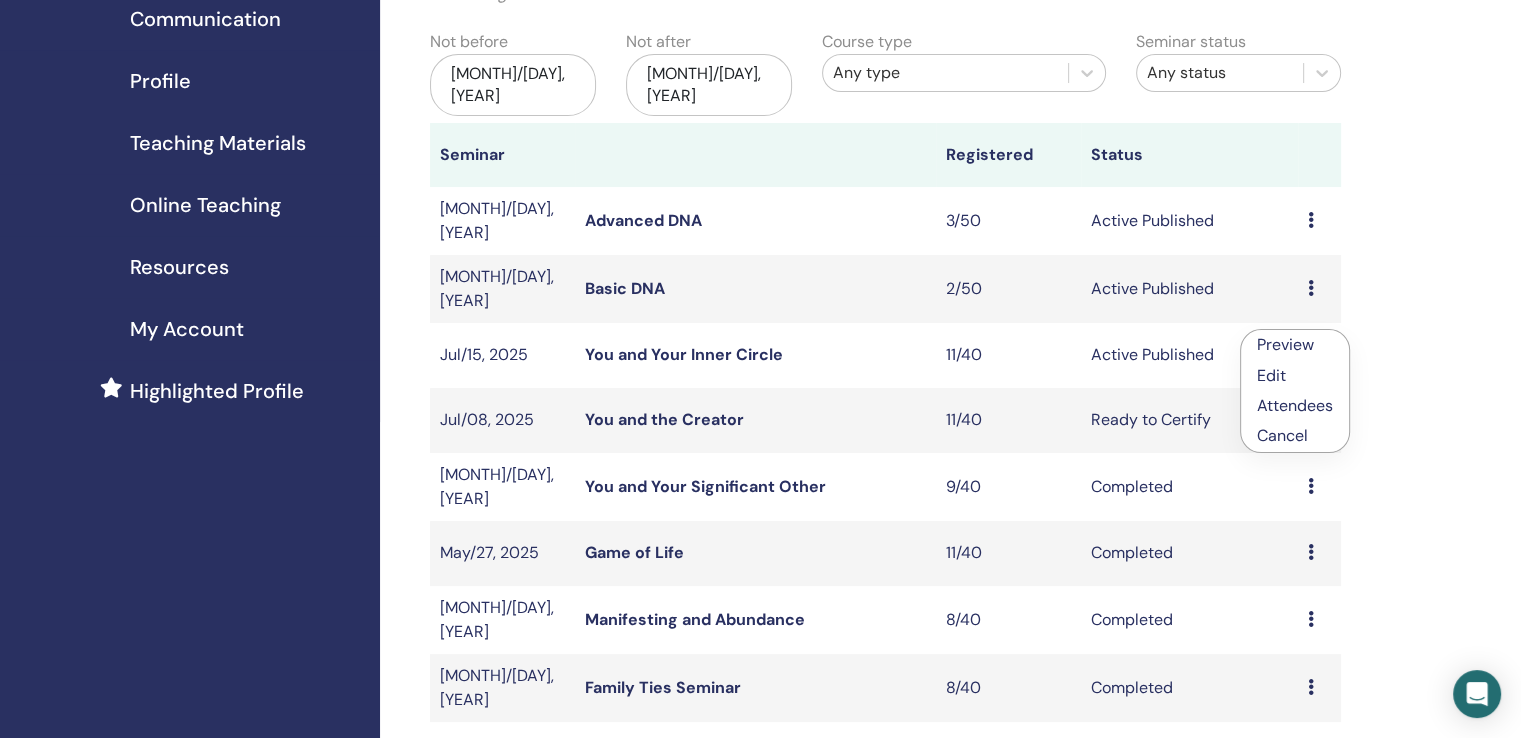 click on "My Seminars You can customize the filter to explore upcoming seminars beyond the next 3 months or check out seminars from over 3 months ago. Not before Apr/11, 2025 Not after Oct/11, 2025 Course type Any type Seminar status Any status Seminar Registered Status Sep/16, 2025 Advanced DNA 3/50 Active Published Preview Edit Attendees Cancel Sep/09, 2025 Basic DNA 2/50 Active Published Preview Edit Attendees Cancel Jul/15, 2025 You and Your Inner Circle 11/40 Active Published Preview Edit Attendees Cancel Jul/08, 2025 You and the Creator 11/40 Ready to Certify Preview Edit Attendees Cancel Jun/10, 2025 You and Your Significant Other 9/40 Completed Preview Attendees May/27, 2025 Game of Life 11/40 Completed Preview Attendees May/20, 2025 Manifesting and Abundance 8/40 Completed Preview Attendees May/13, 2025 Family Ties Seminar 8/40 Completed Preview Attendees May/06, 2025 Dig Deeper 18/40 Completed Preview Attendees Apr/22, 2025 Advanced DNA 13/30 Completed Preview Attendees Create seminar" at bounding box center [950, 782] 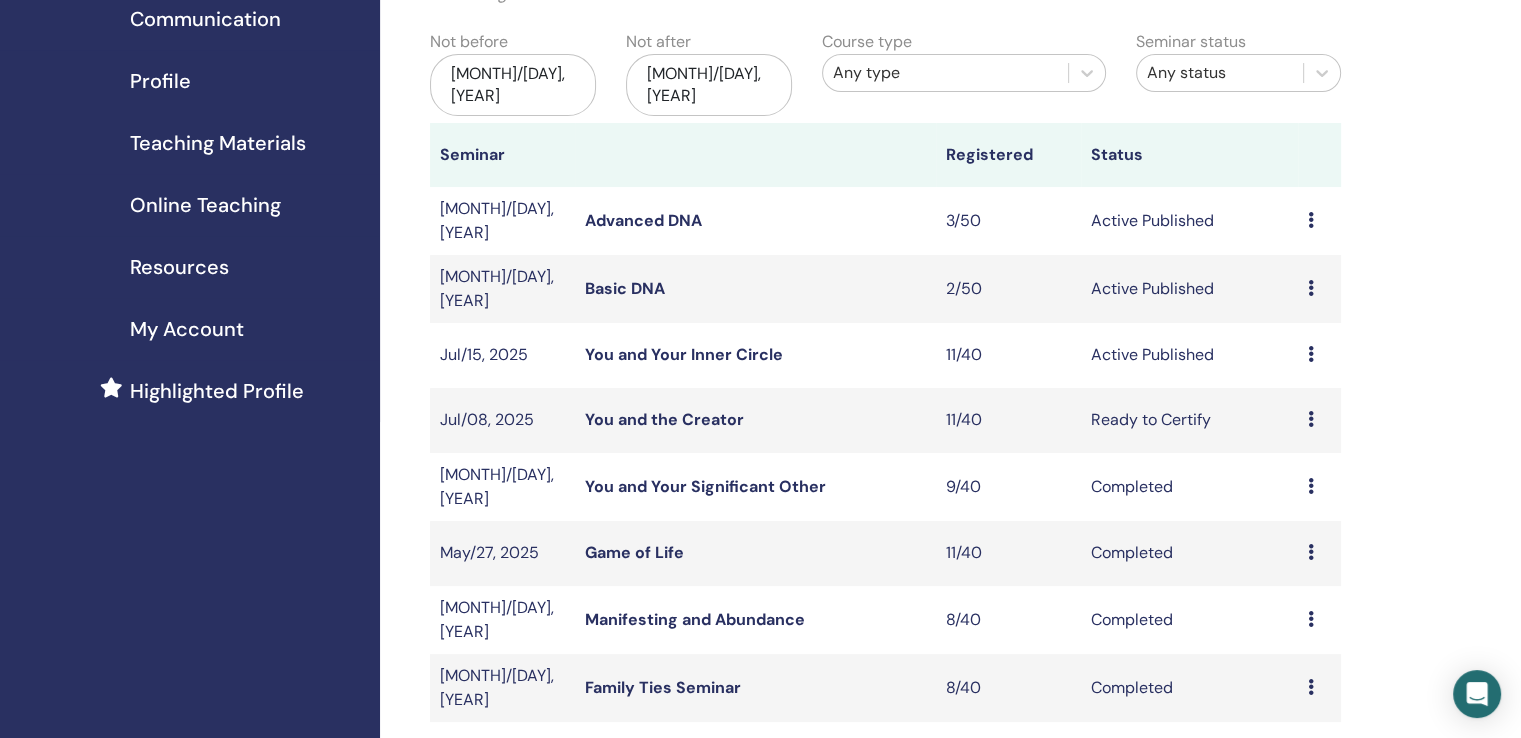 click on "Preview Edit Attendees Cancel" at bounding box center [1319, 420] 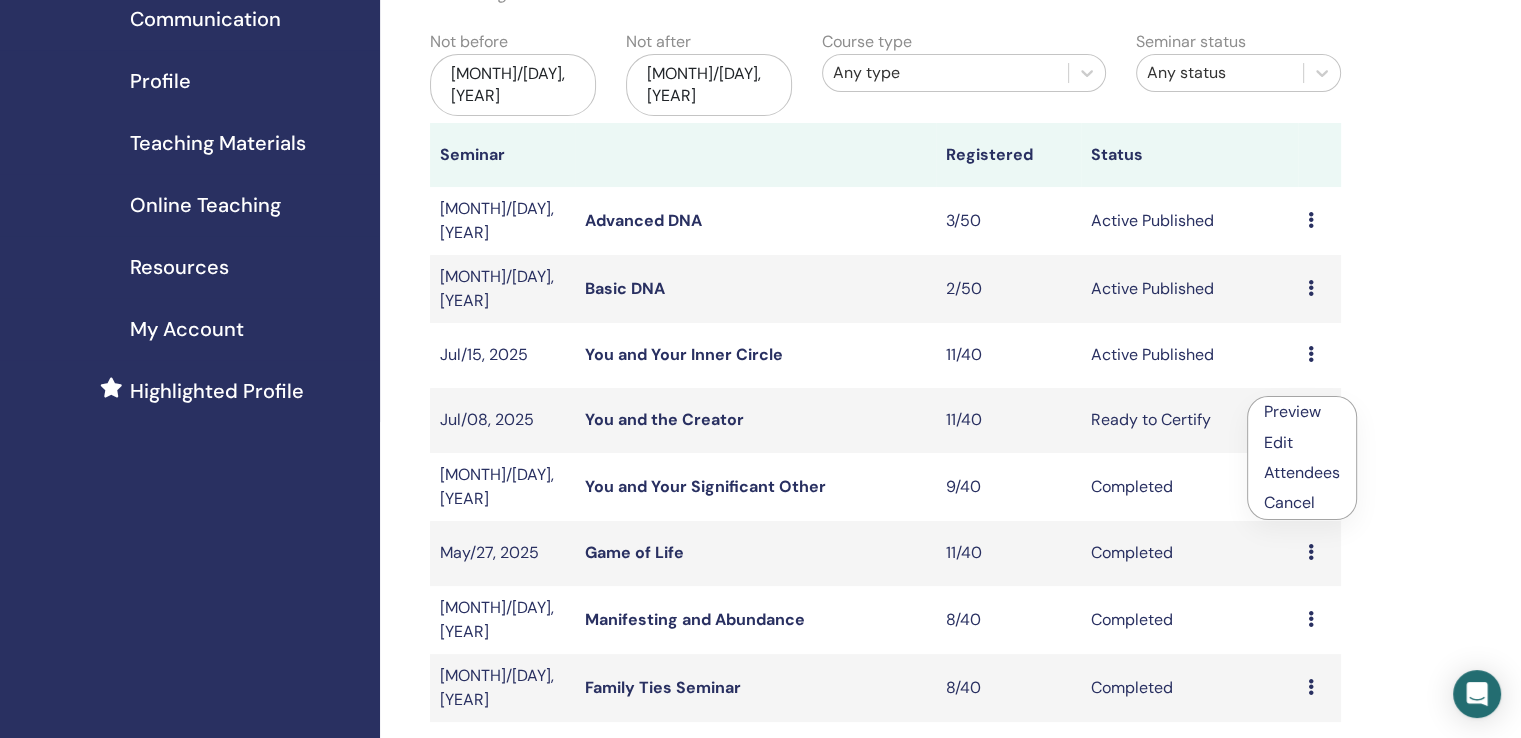 click on "Attendees" at bounding box center [1302, 472] 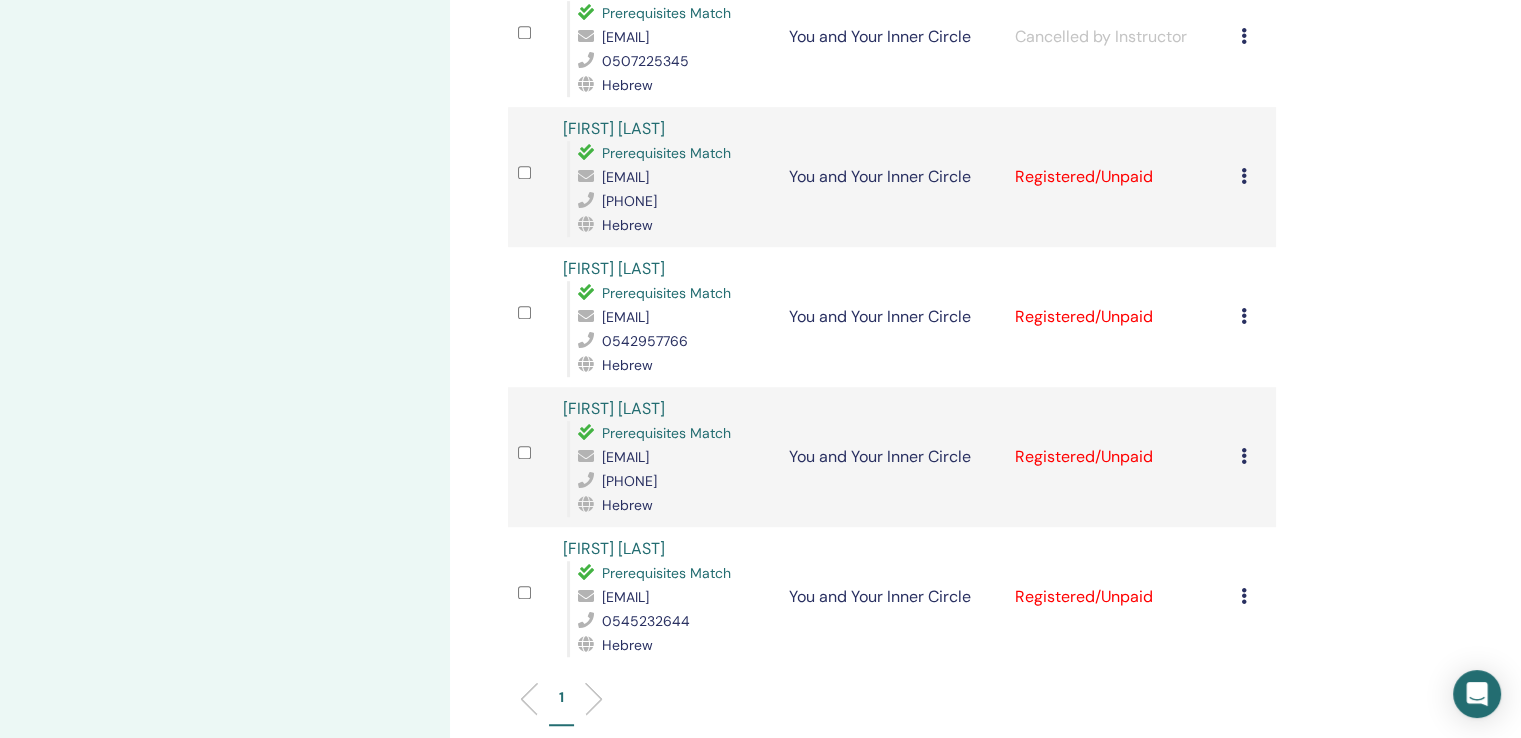 scroll, scrollTop: 1700, scrollLeft: 0, axis: vertical 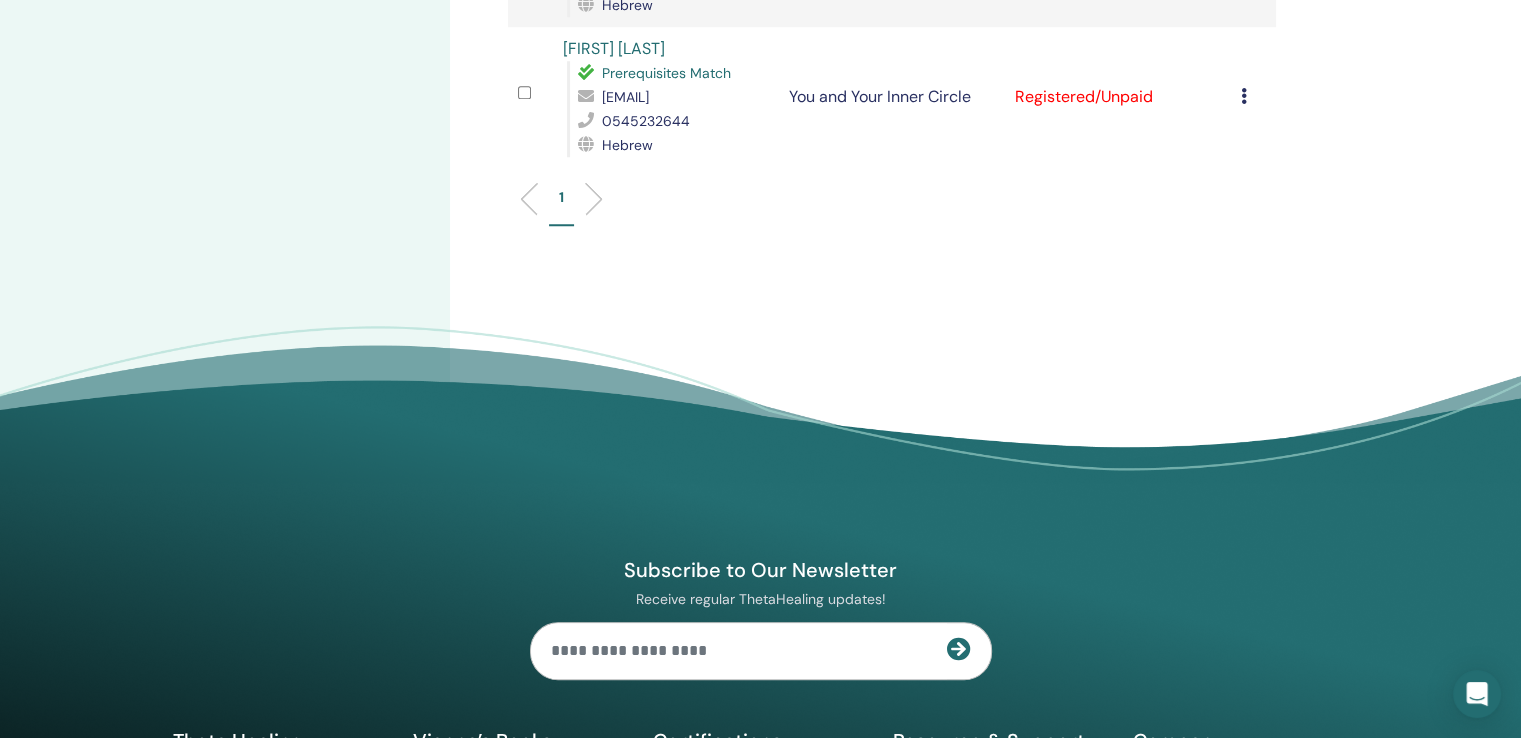 click at bounding box center (1244, 96) 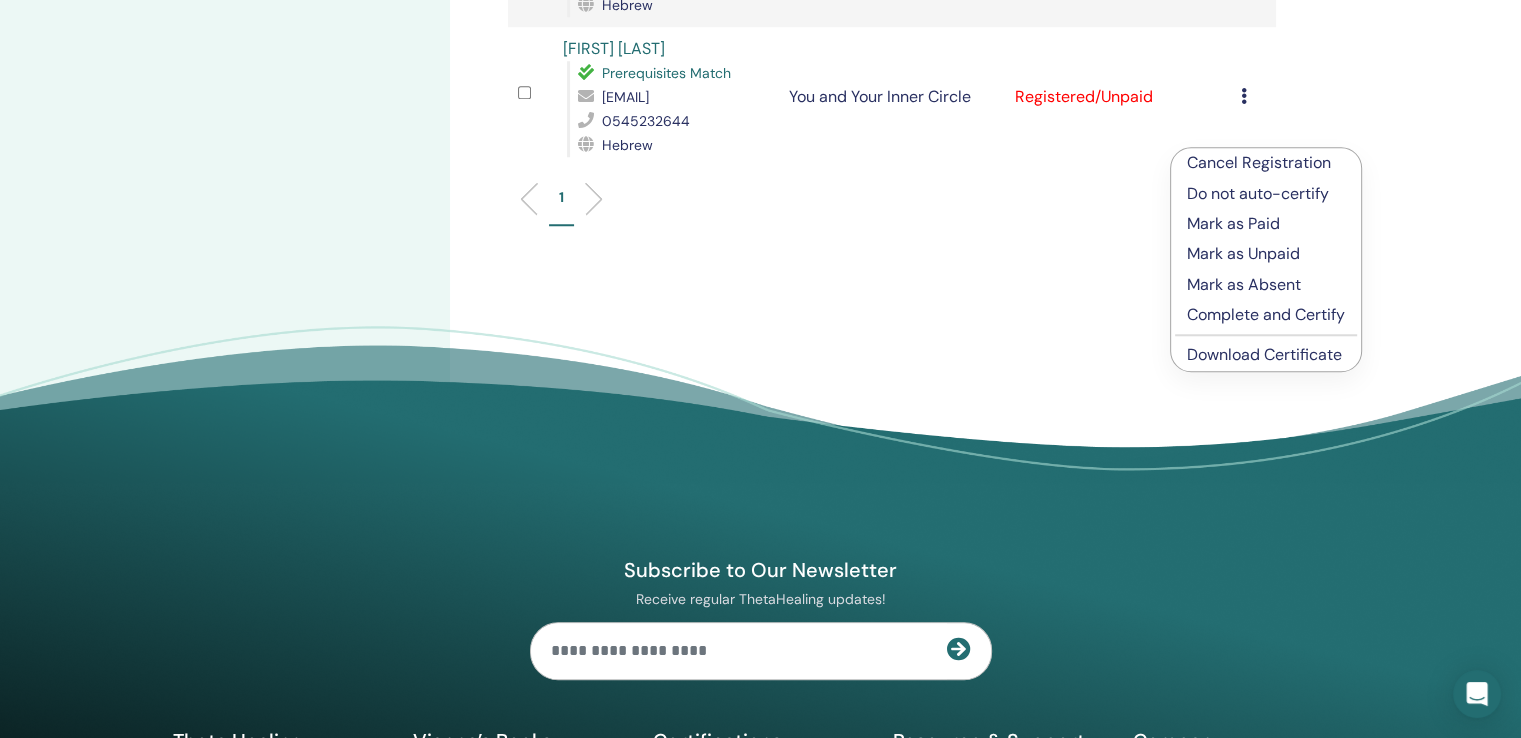 click on "Download Certificate" at bounding box center (1264, 354) 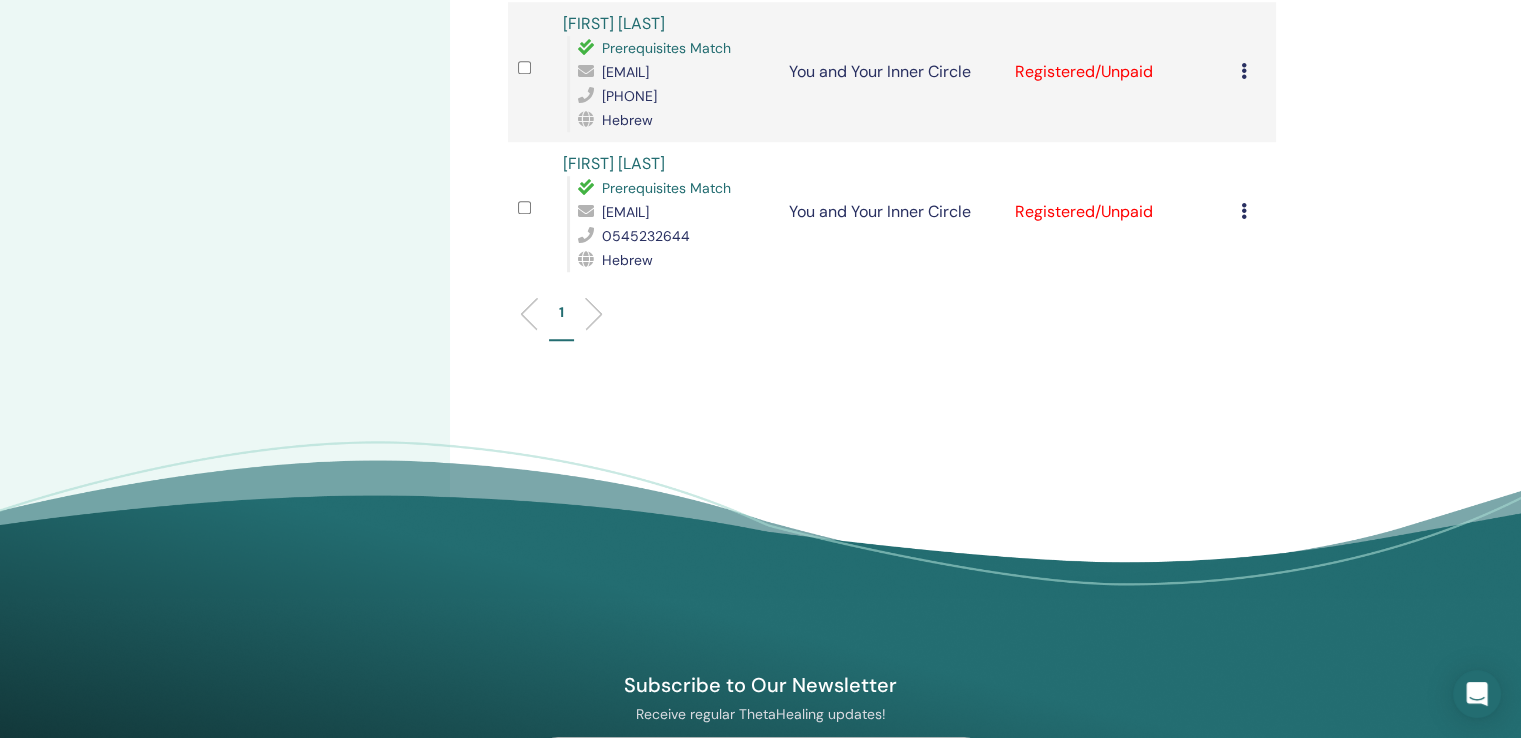 scroll, scrollTop: 1500, scrollLeft: 0, axis: vertical 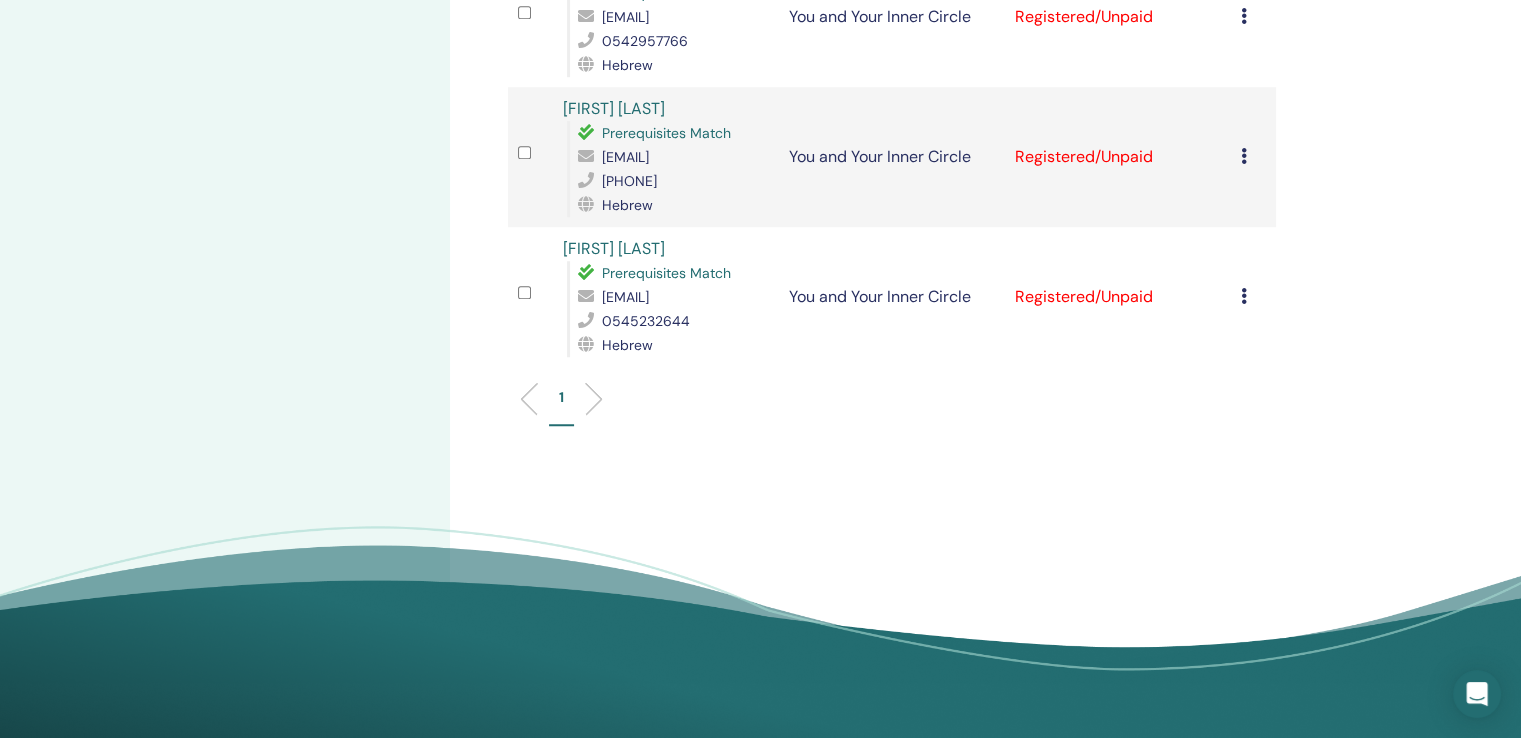 click at bounding box center [1244, 156] 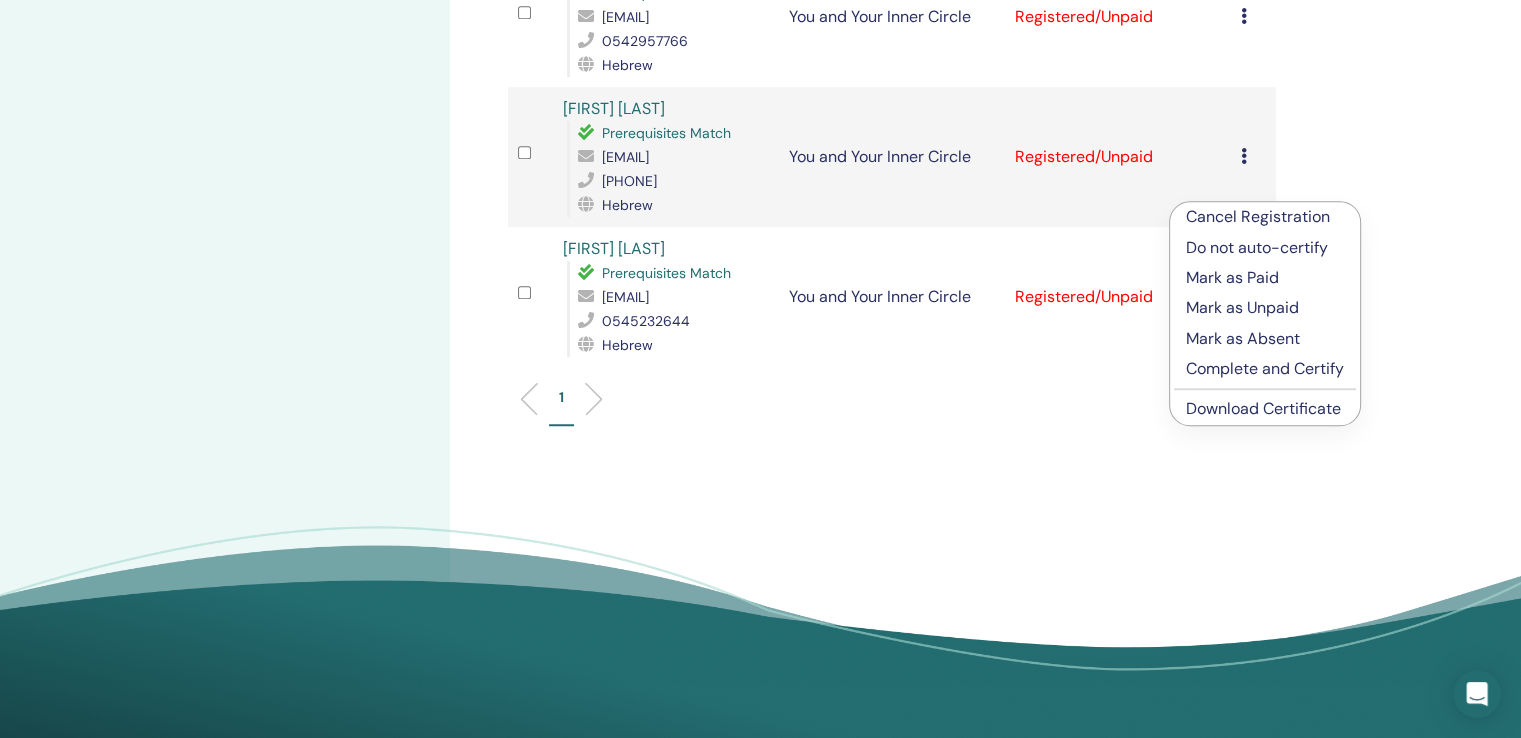 click on "Download Certificate" at bounding box center (1263, 408) 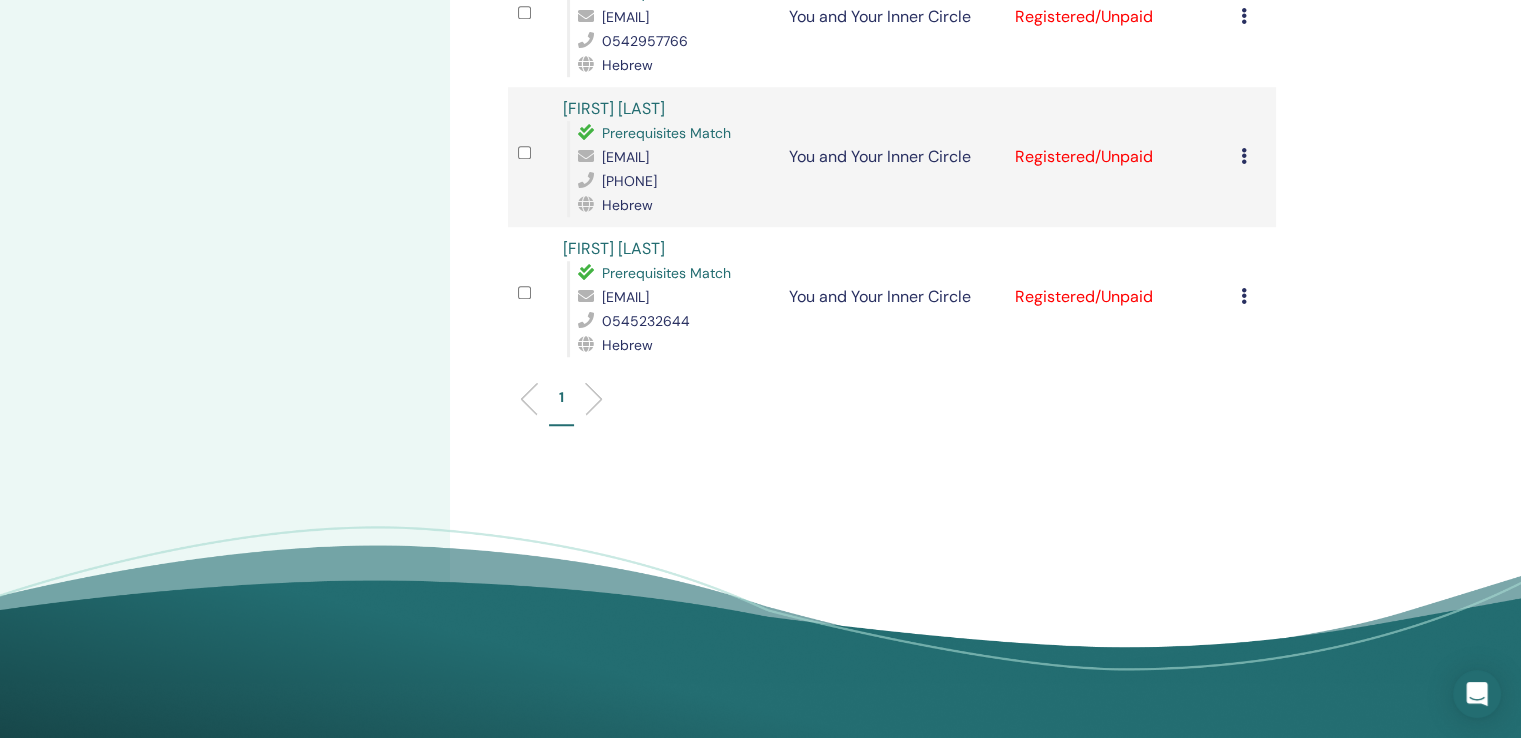 click at bounding box center (1244, 16) 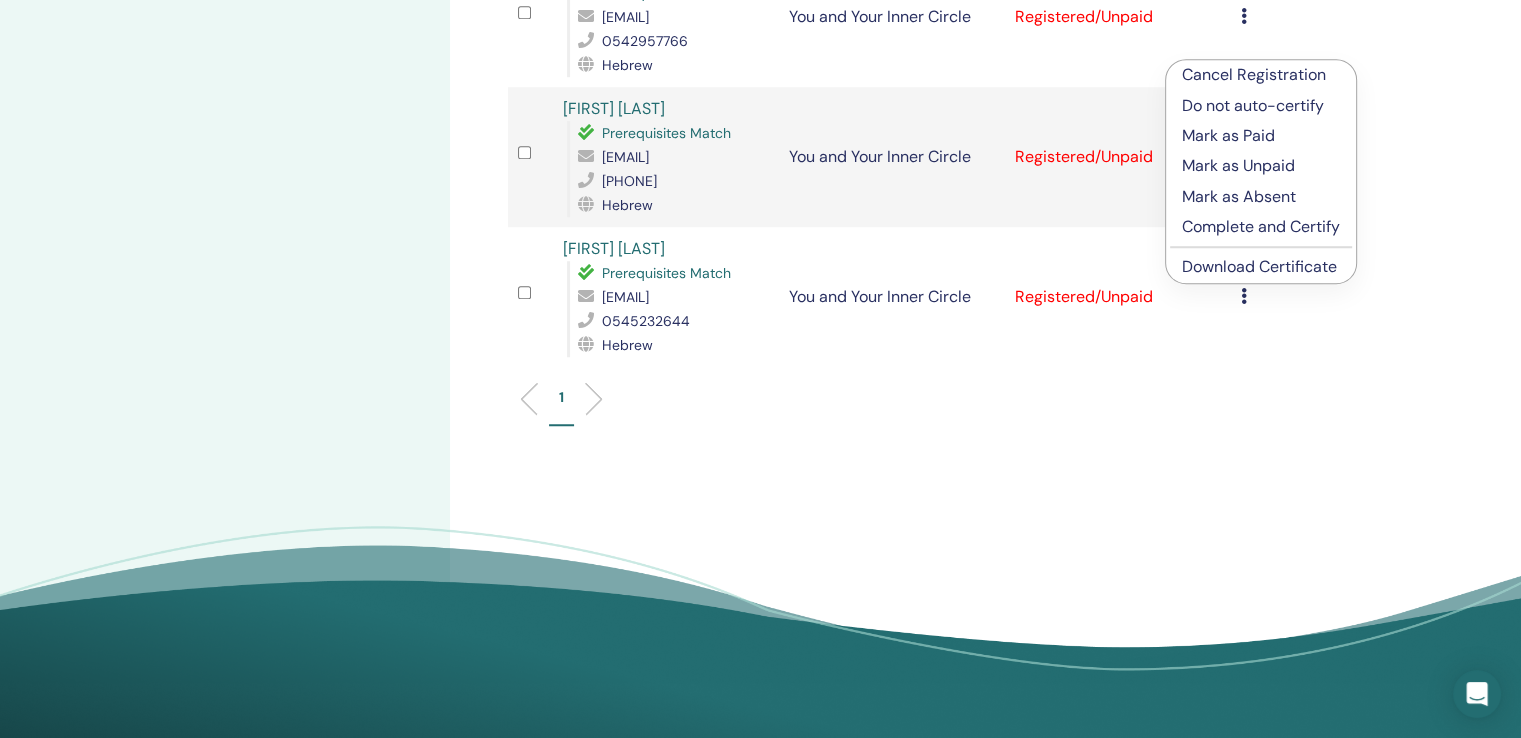 click on "Download Certificate" at bounding box center (1259, 266) 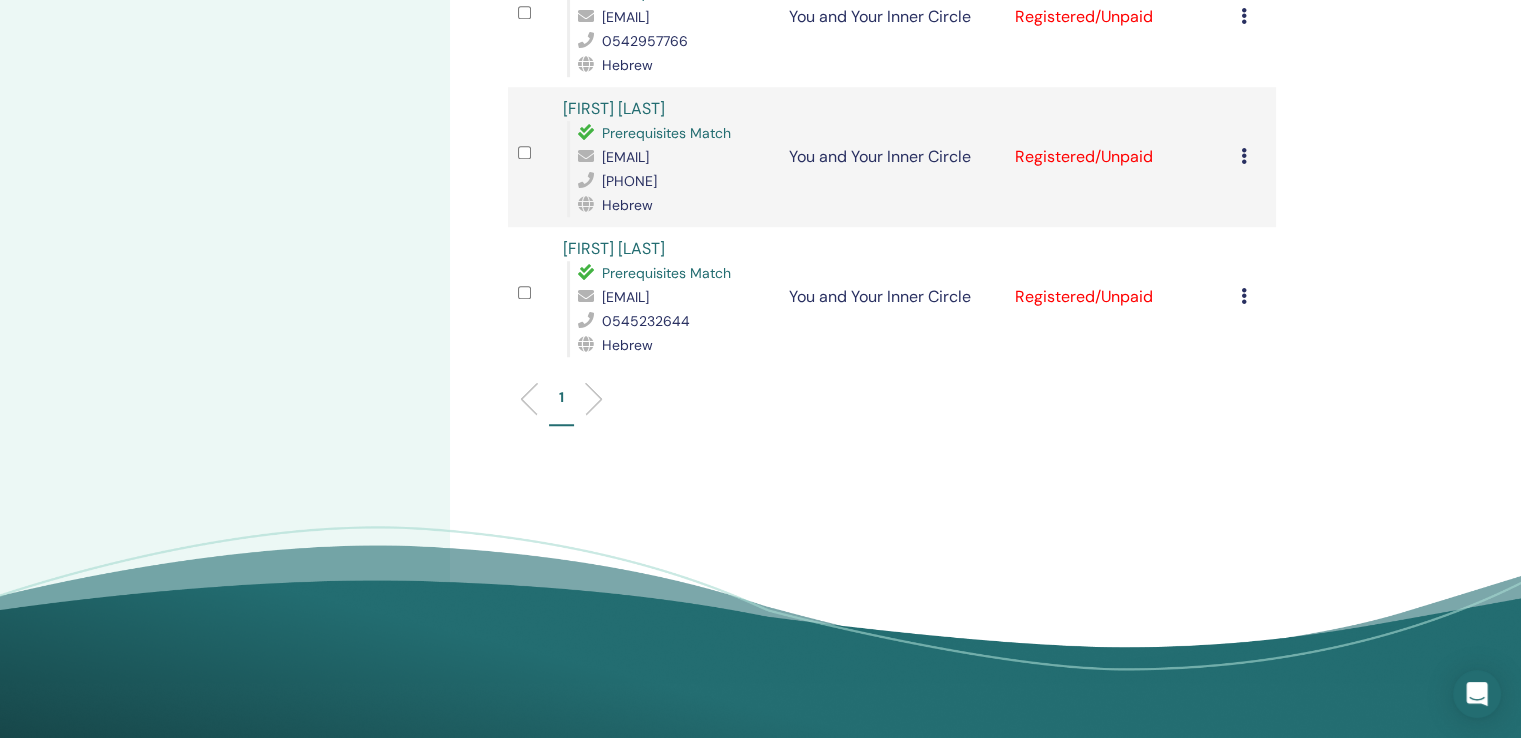 click on "Manage Attendees Bulk Actions Export to CSV Attendee Event Status Hila Rosenfeld Prerequisites Match hilarose@hotmail.com 0545255655 Hebrew You and Your Inner Circle Registered/Unpaid Cancel Registration Do not auto-certify Mark as Paid Mark as Unpaid Mark as Absent Complete and Certify Download Certificate Tomer Fliker Prerequisites Match flikertomer19@gmail.com 0526827739 Hebrew You and Your Inner Circle Registered/Unpaid Cancel Registration Do not auto-certify Mark as Paid Mark as Unpaid Mark as Absent Complete and Certify Download Certificate Adi Tal   Pinkas Prerequisites Match adidi263@gmail.com 972528662800 Hebrew You and Your Inner Circle Registered/Unpaid Cancel Registration Do not auto-certify Mark as Paid Mark as Unpaid Mark as Absent Complete and Certify Download Certificate Moran Oded Prerequisites Match moran.od27@gmail.com 0507701714 Hebrew You and Your Inner Circle Registered/Unpaid Cancel Registration Do not auto-certify Mark as Paid Mark as Unpaid Mark as Absent Complete and Certify Hebrew 1" at bounding box center [957, -355] 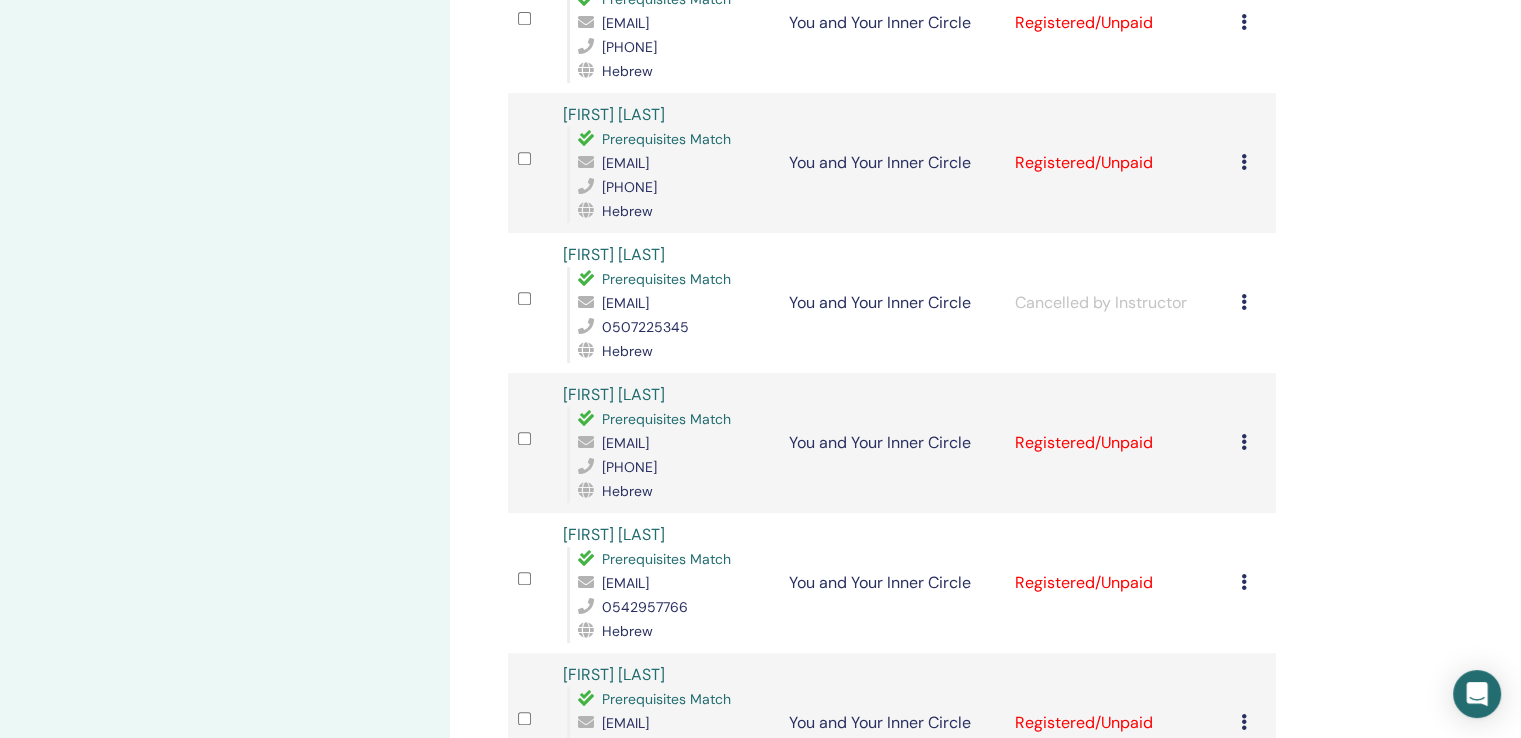 scroll, scrollTop: 900, scrollLeft: 0, axis: vertical 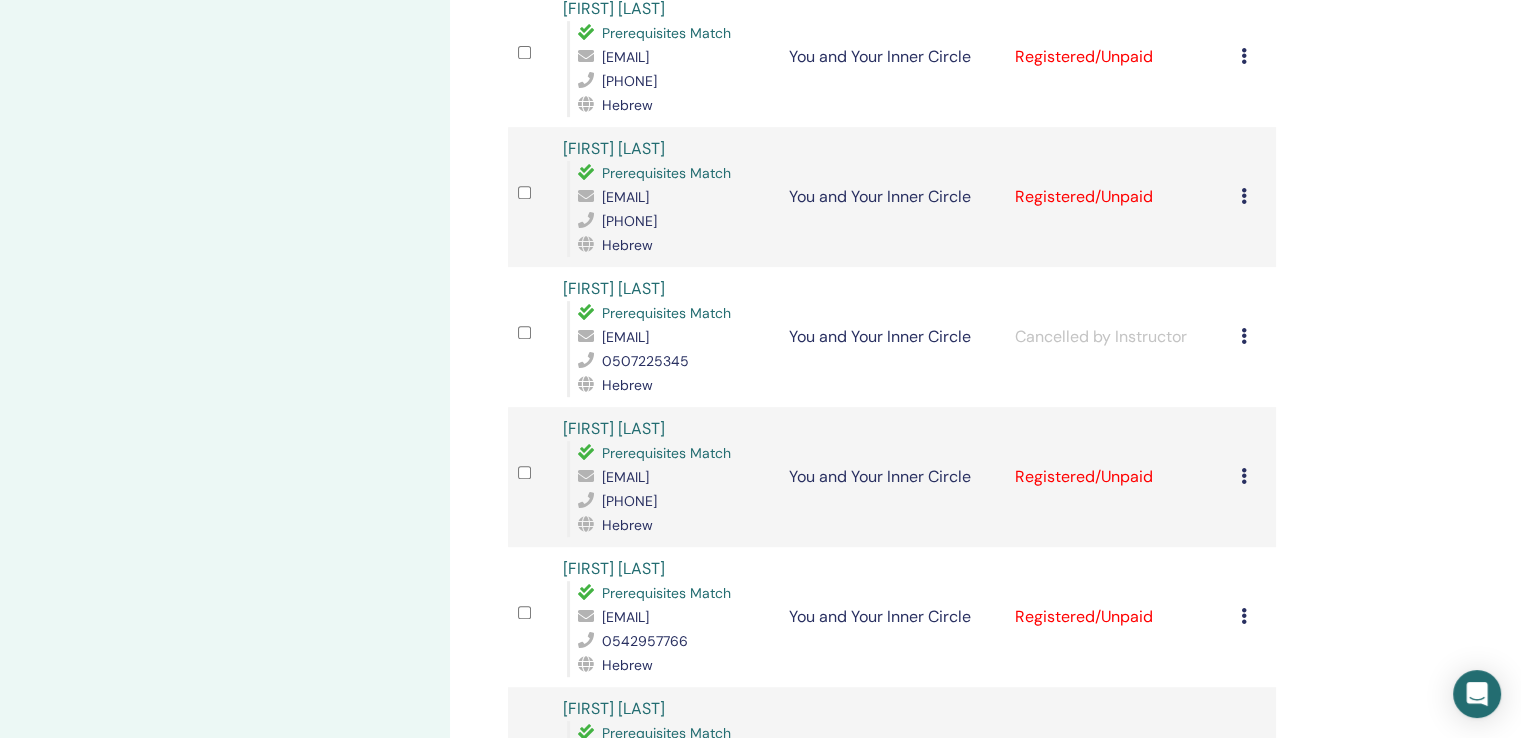 click at bounding box center (1244, 476) 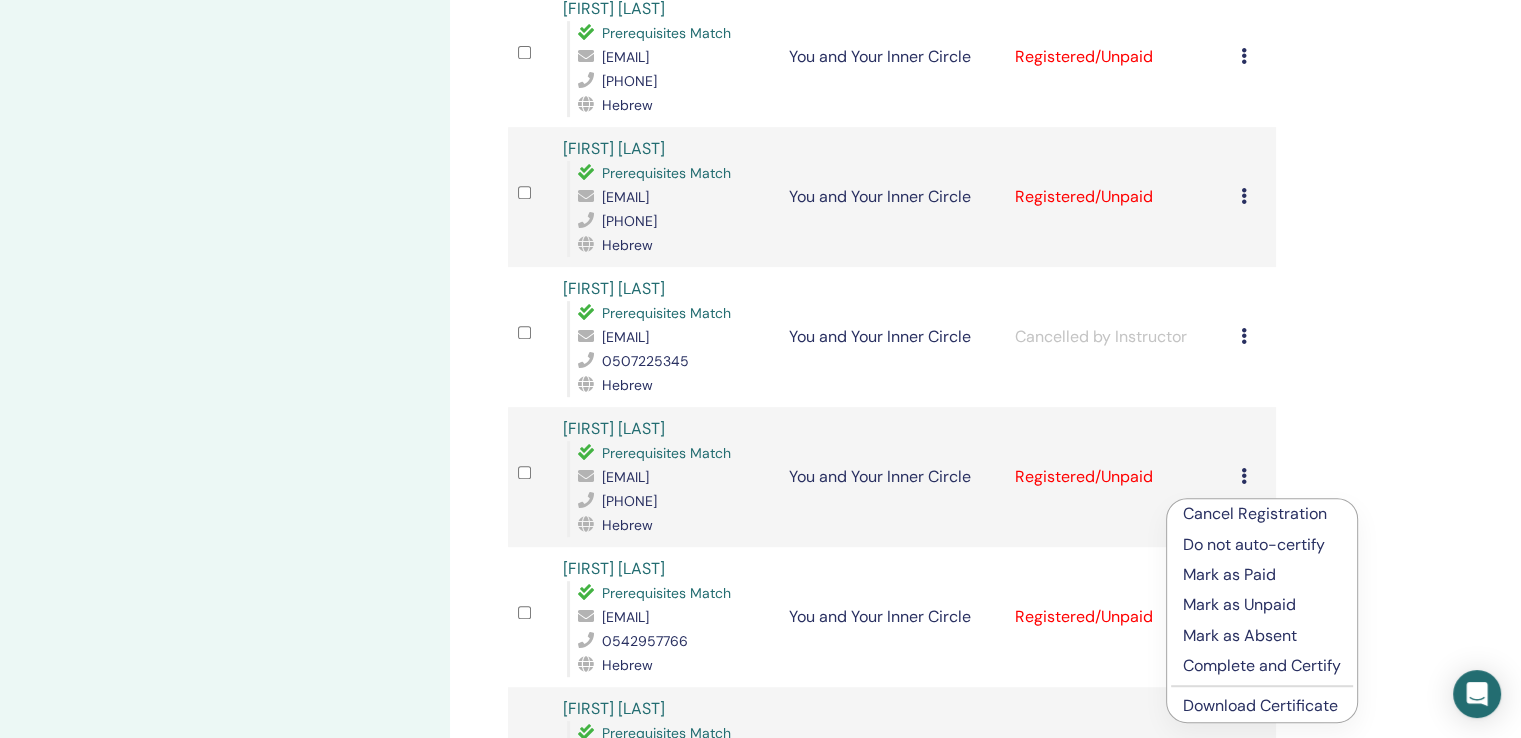 click on "Download Certificate" at bounding box center (1260, 705) 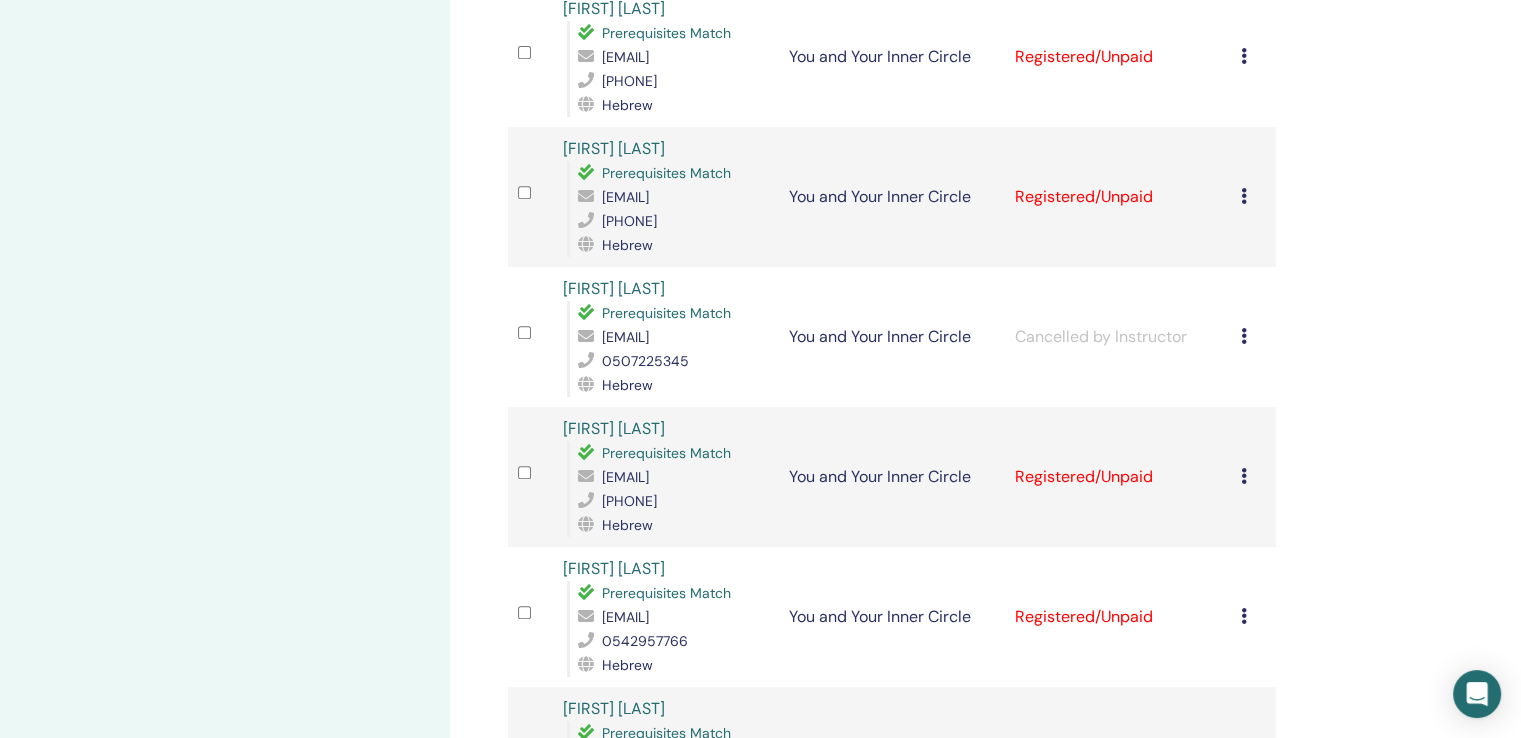 click on "Cancel Registration Do not auto-certify Mark as Paid Mark as Unpaid Mark as Absent Complete and Certify Download Certificate" at bounding box center [1253, 197] 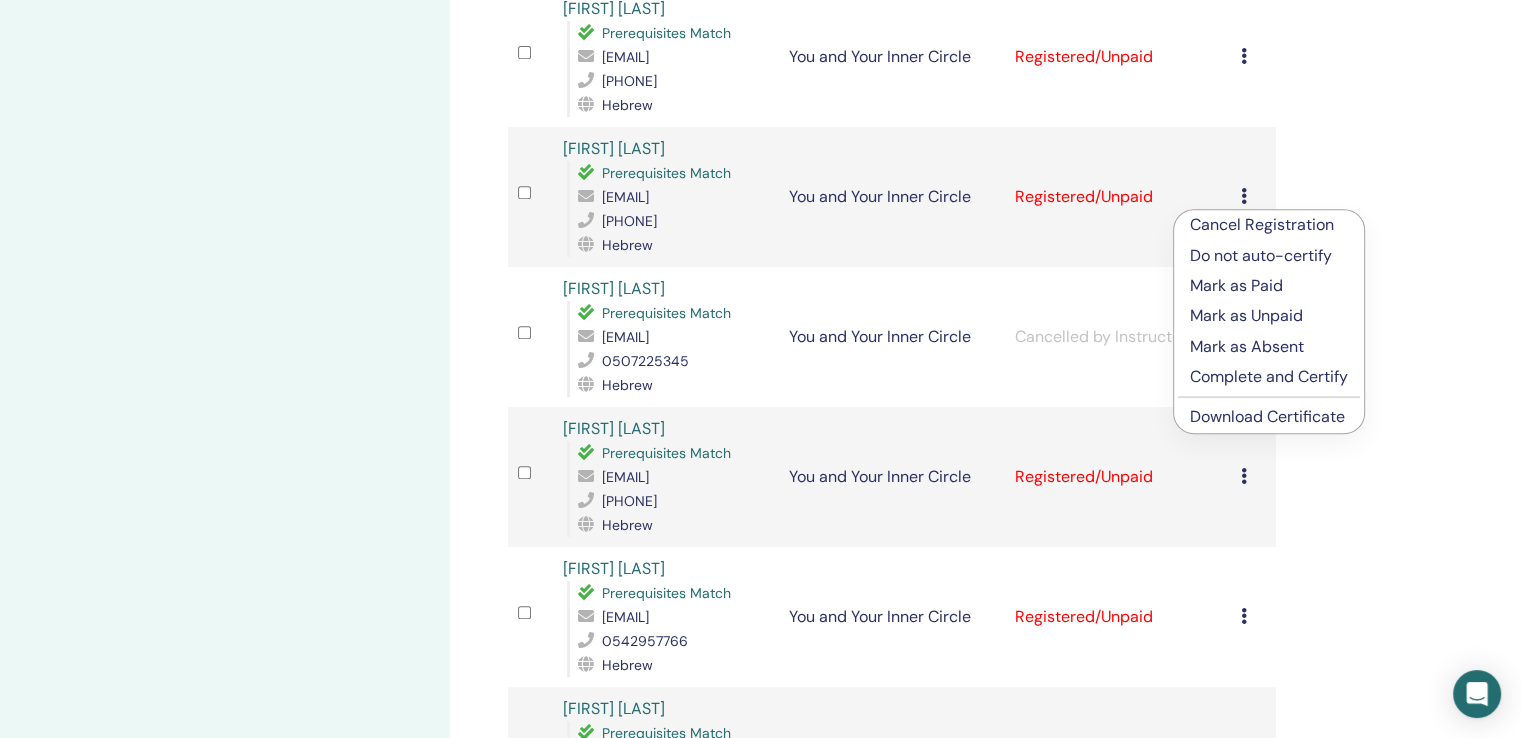 click on "Download Certificate" at bounding box center [1267, 416] 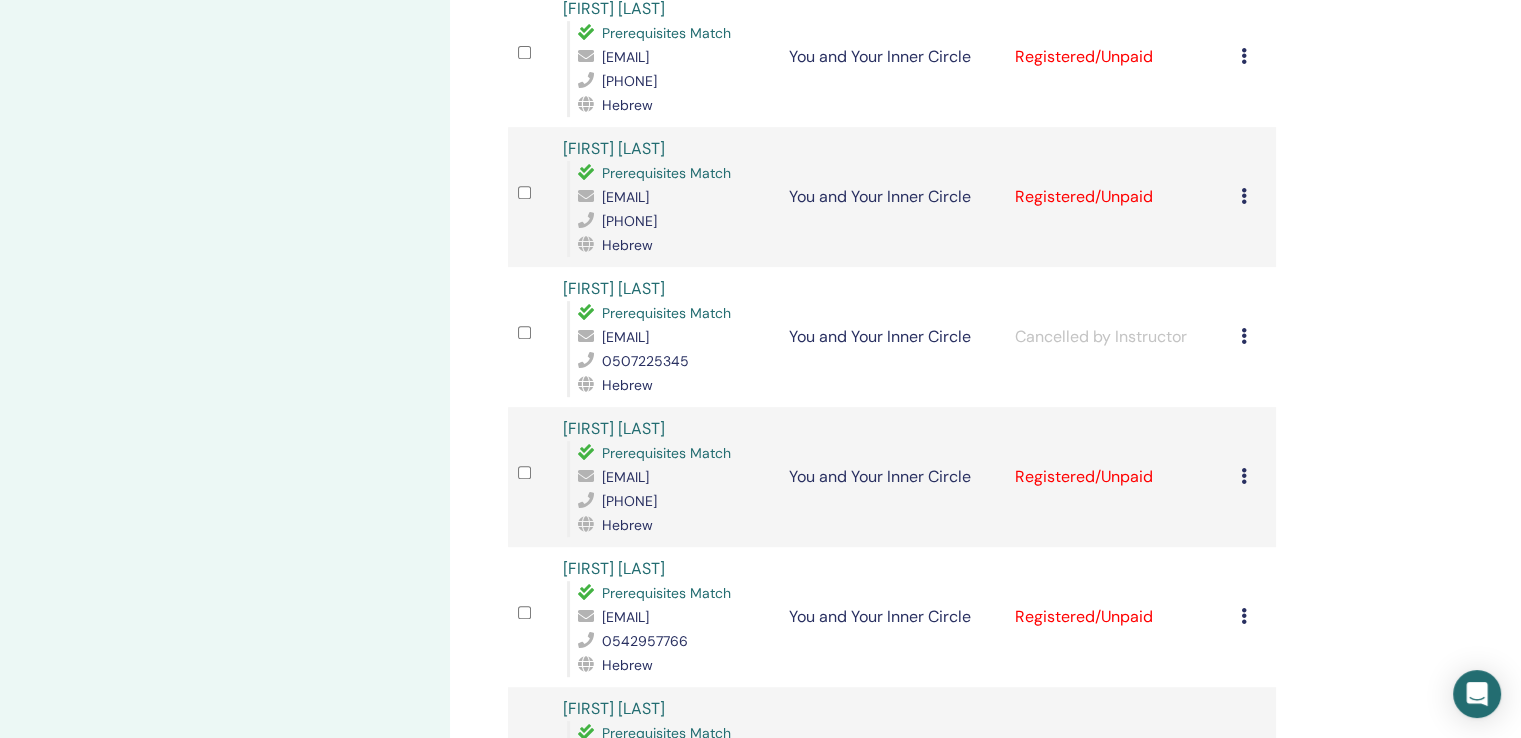 click at bounding box center (1244, 56) 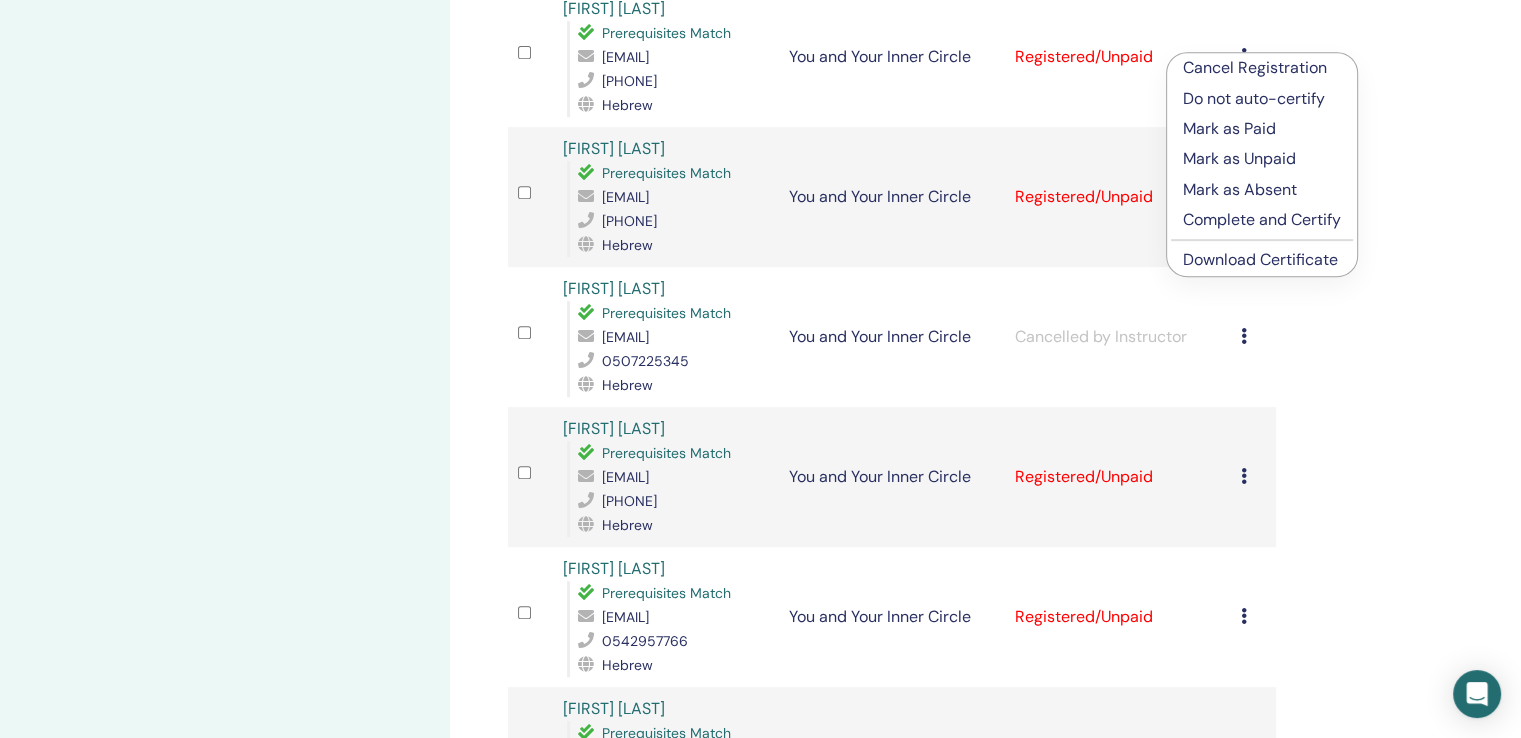 click on "Download Certificate" at bounding box center [1260, 259] 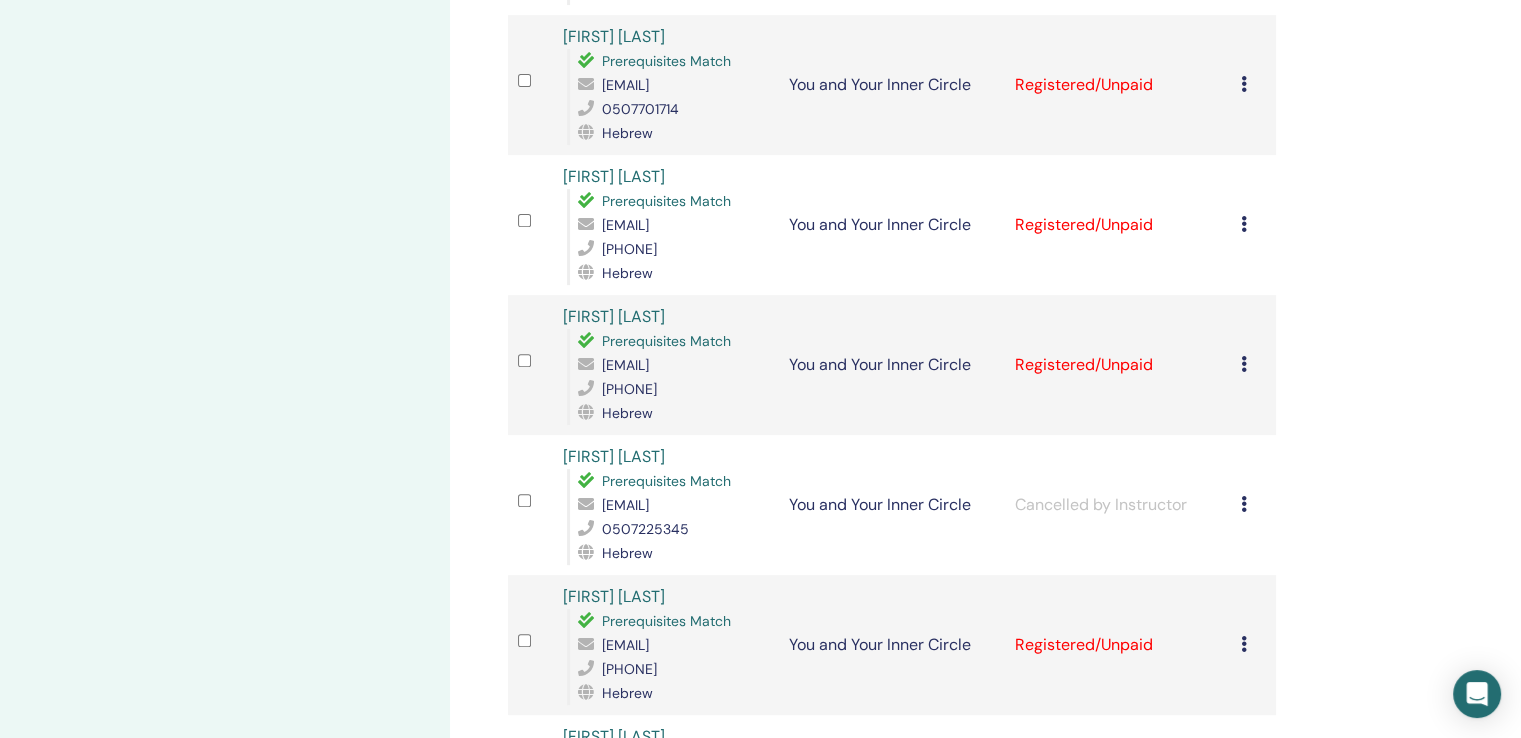 scroll, scrollTop: 700, scrollLeft: 0, axis: vertical 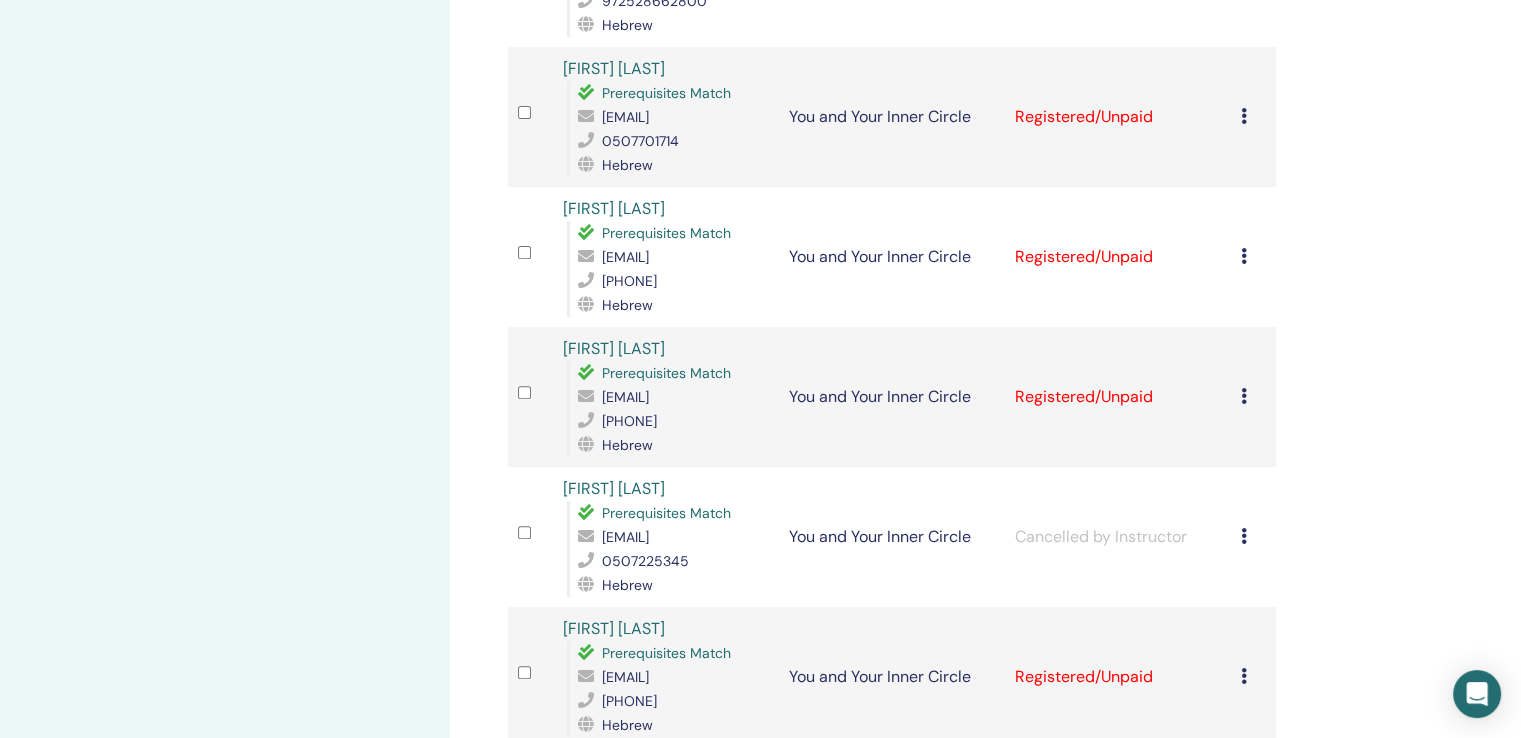 click on "Manage Attendees Bulk Actions Export to CSV Attendee Event Status Hila Rosenfeld Prerequisites Match hilarose@hotmail.com 0545255655 Hebrew You and Your Inner Circle Registered/Unpaid Cancel Registration Do not auto-certify Mark as Paid Mark as Unpaid Mark as Absent Complete and Certify Download Certificate Tomer Fliker Prerequisites Match flikertomer19@gmail.com 0526827739 Hebrew You and Your Inner Circle Registered/Unpaid Cancel Registration Do not auto-certify Mark as Paid Mark as Unpaid Mark as Absent Complete and Certify Download Certificate Adi Tal   Pinkas Prerequisites Match adidi263@gmail.com 972528662800 Hebrew You and Your Inner Circle Registered/Unpaid Cancel Registration Do not auto-certify Mark as Paid Mark as Unpaid Mark as Absent Complete and Certify Download Certificate Moran Oded Prerequisites Match moran.od27@gmail.com 0507701714 Hebrew You and Your Inner Circle Registered/Unpaid Cancel Registration Do not auto-certify Mark as Paid Mark as Unpaid Mark as Absent Complete and Certify Hebrew 1" at bounding box center (957, 445) 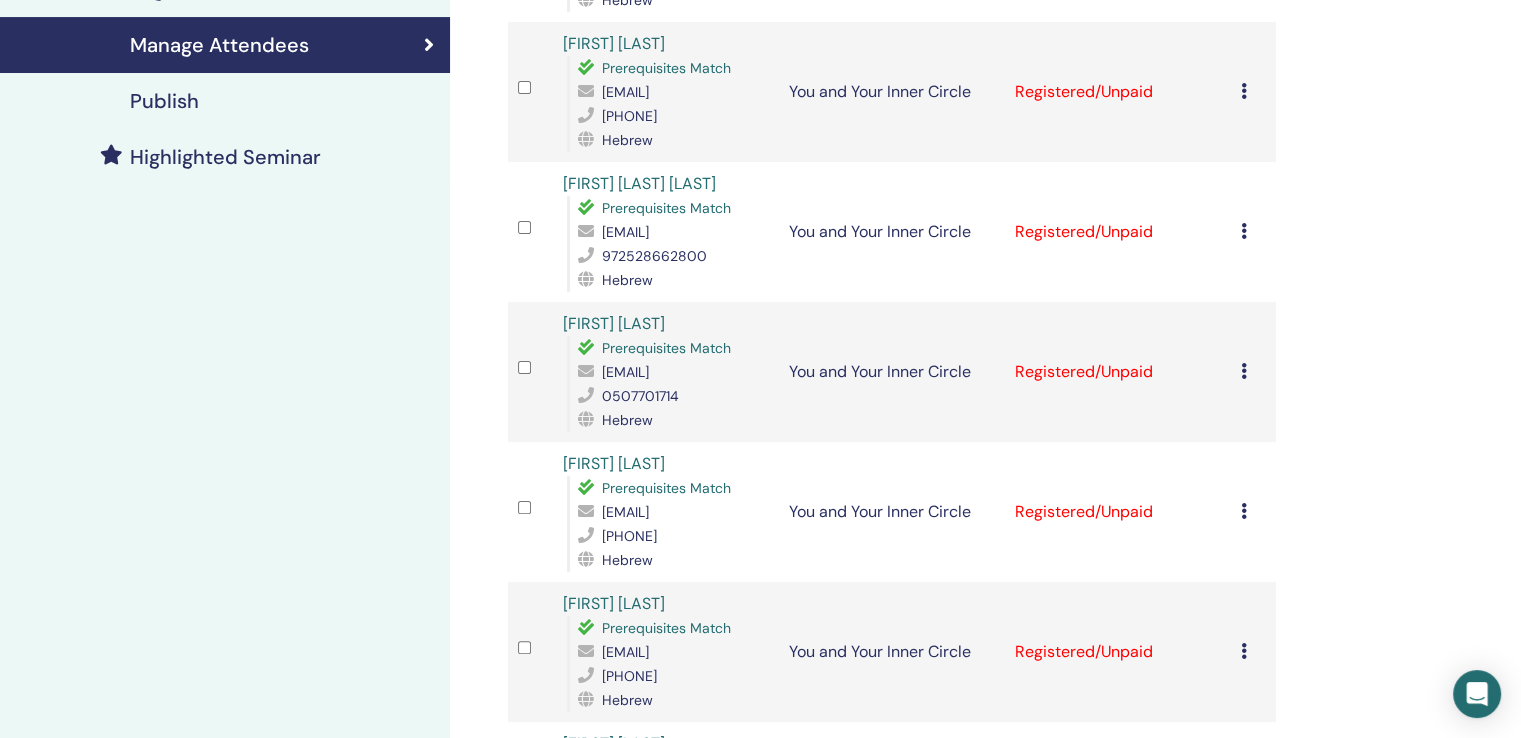 scroll, scrollTop: 400, scrollLeft: 0, axis: vertical 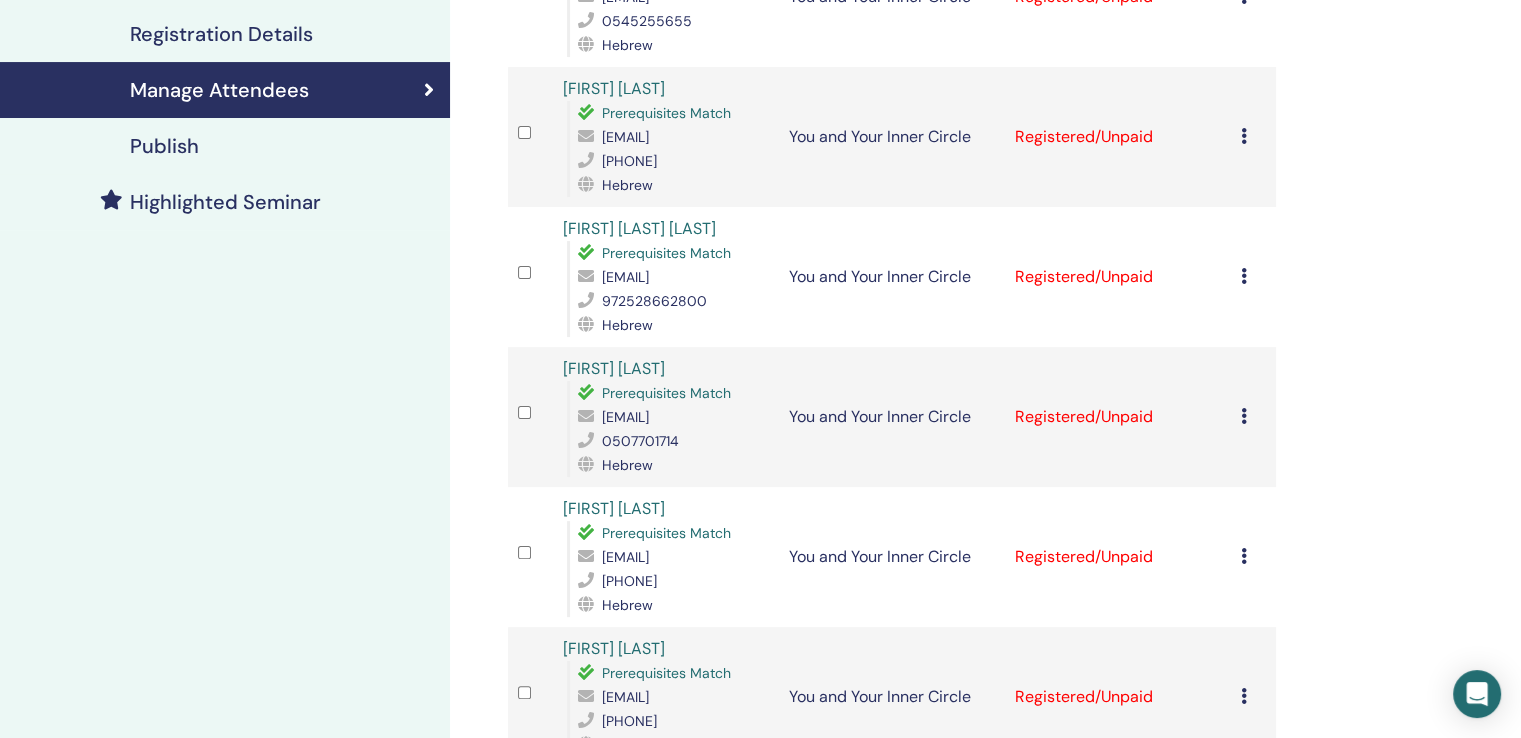 click at bounding box center [1244, 416] 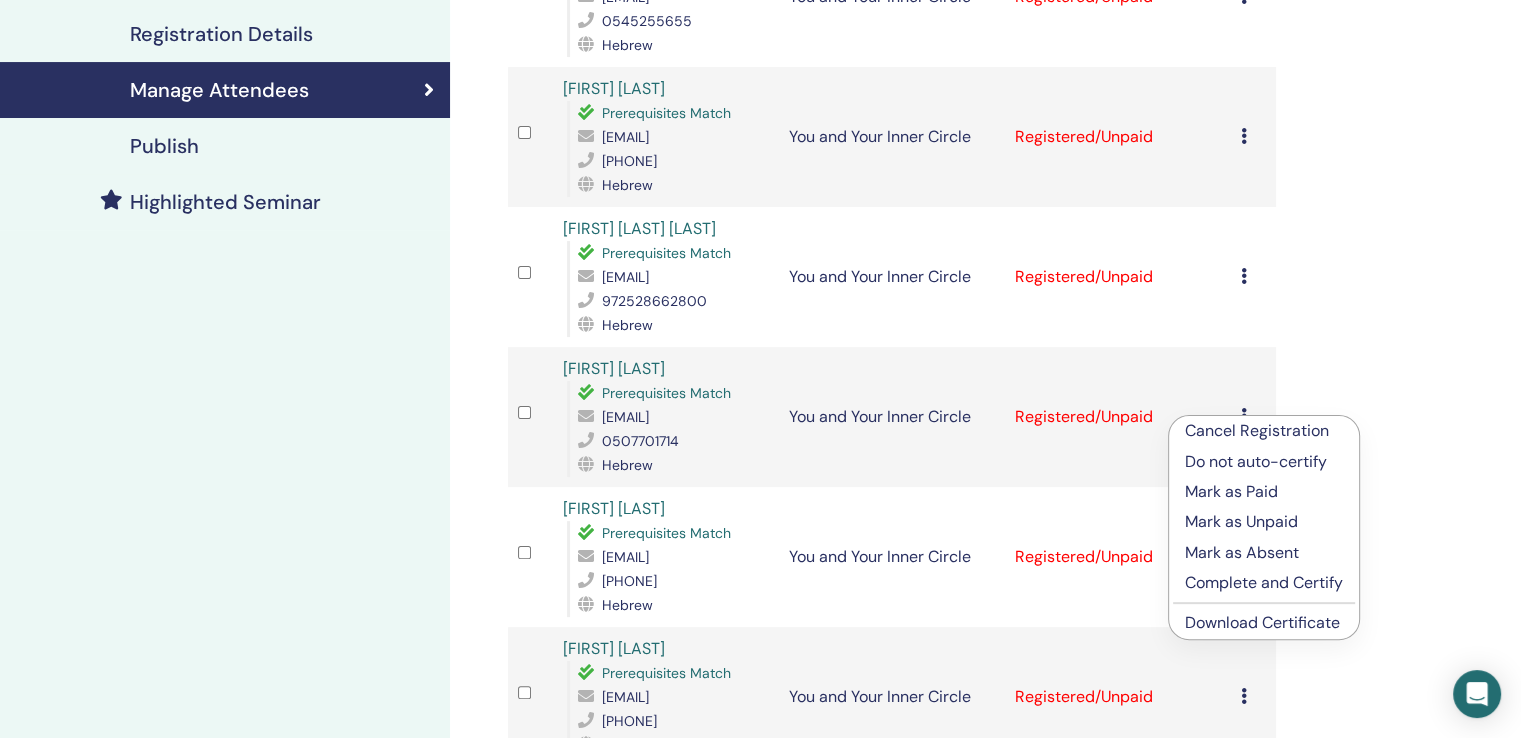 click on "Download Certificate" at bounding box center (1262, 622) 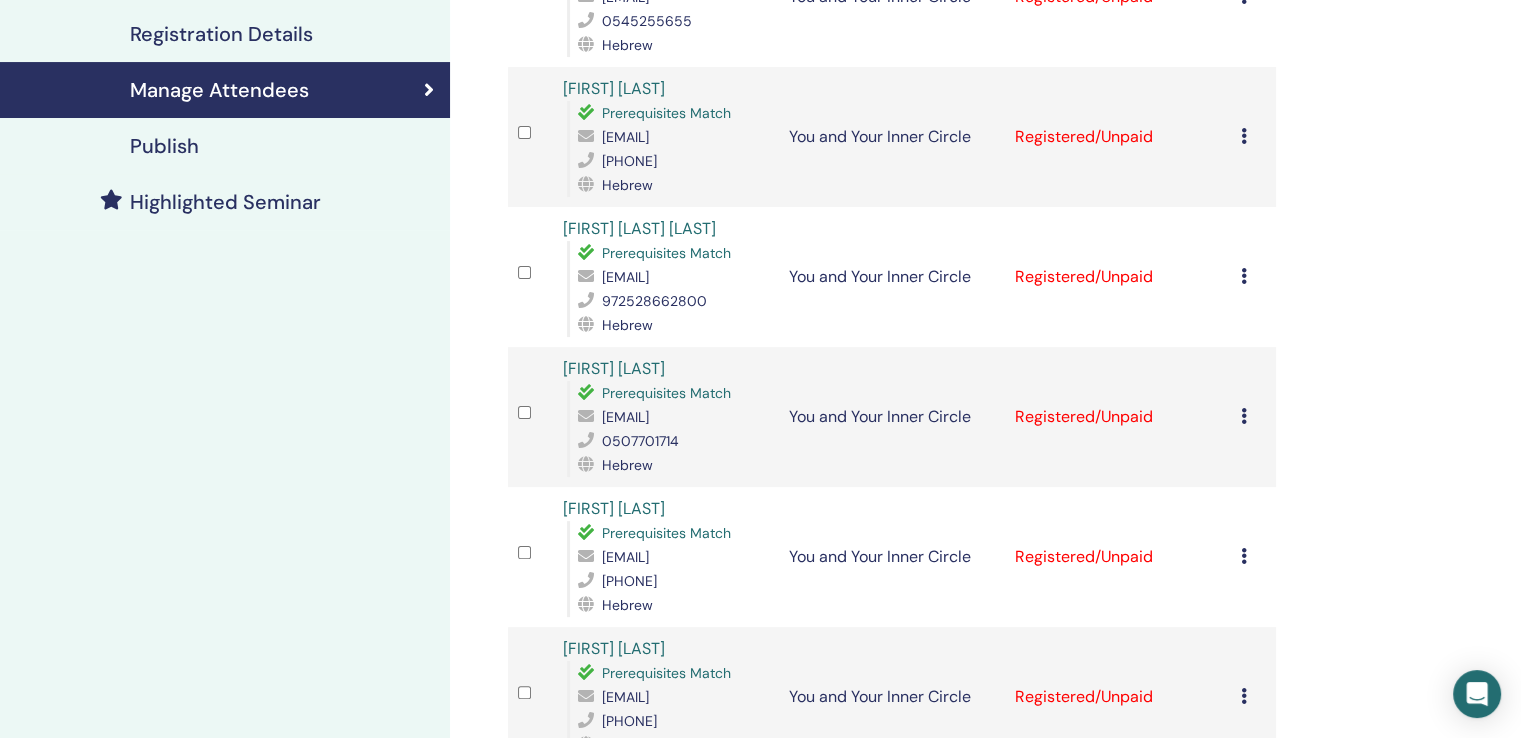 click at bounding box center [1244, 276] 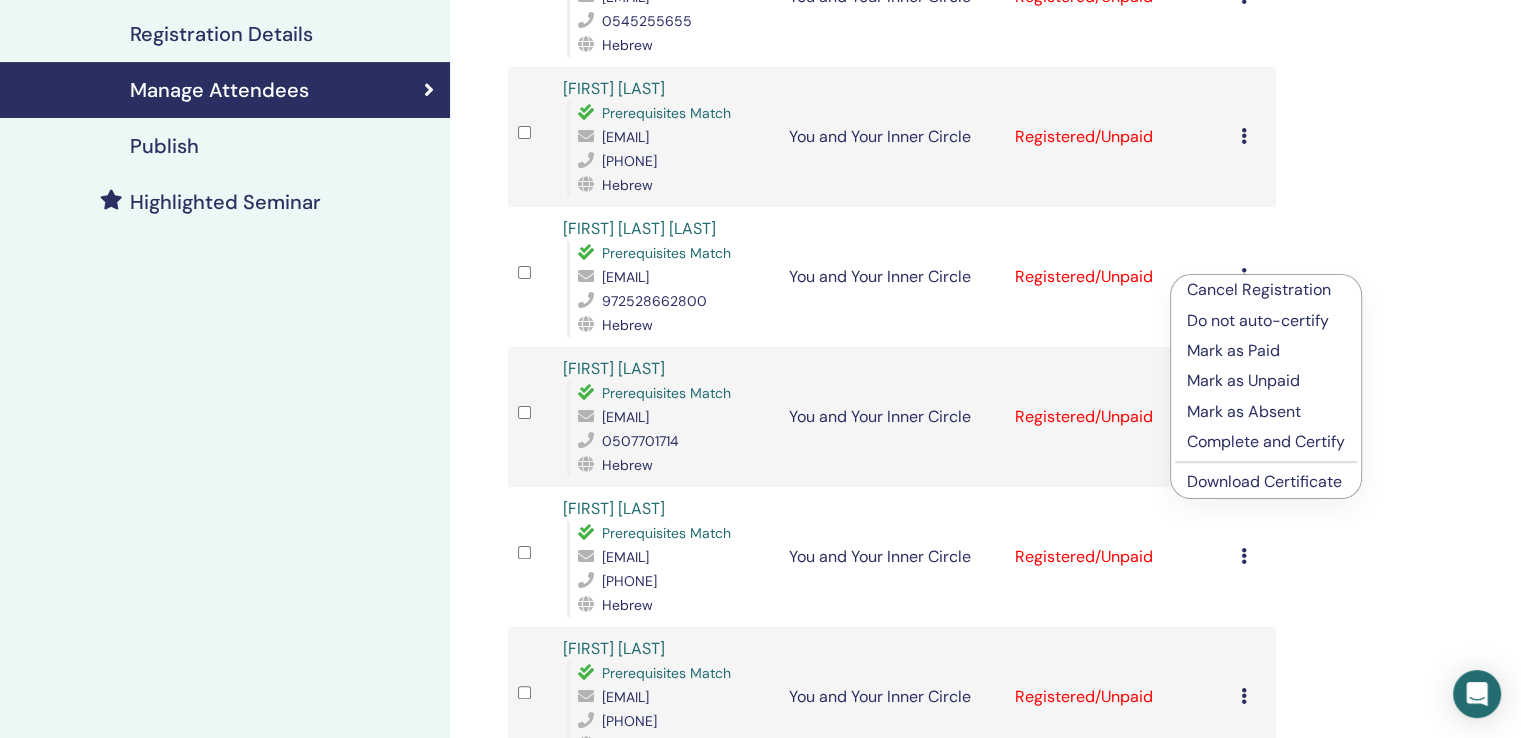click on "Download Certificate" at bounding box center [1264, 481] 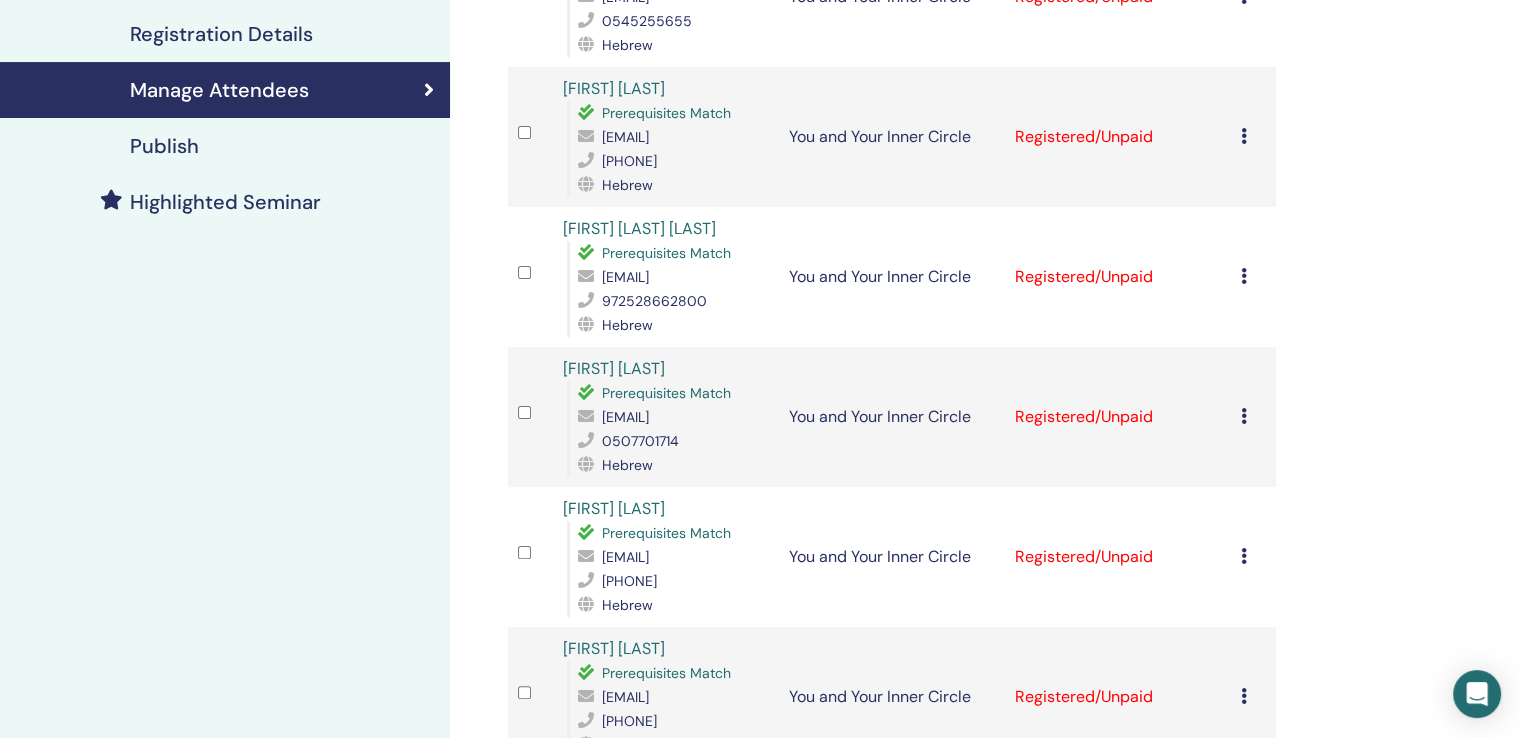 click at bounding box center (1244, 136) 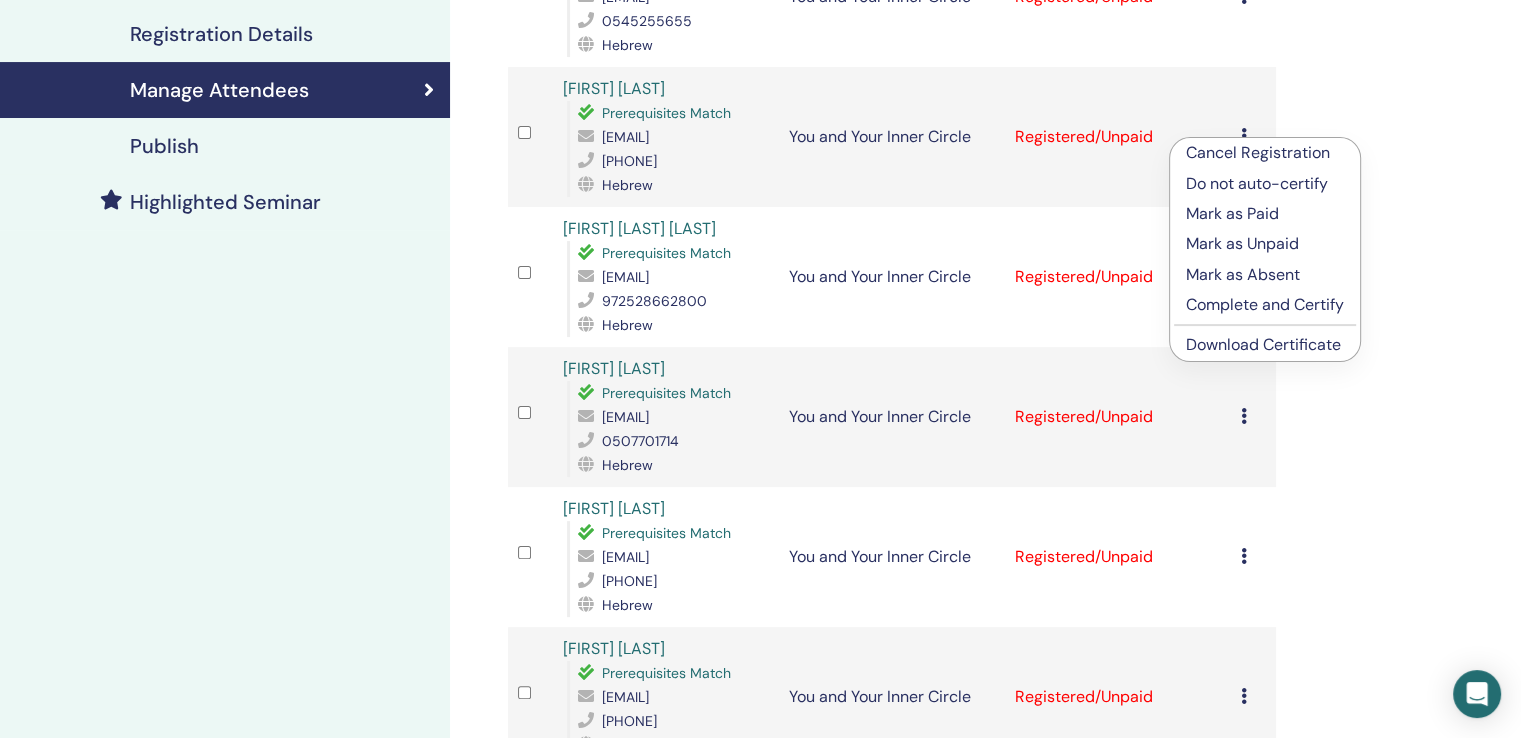 click on "Download Certificate" at bounding box center [1263, 344] 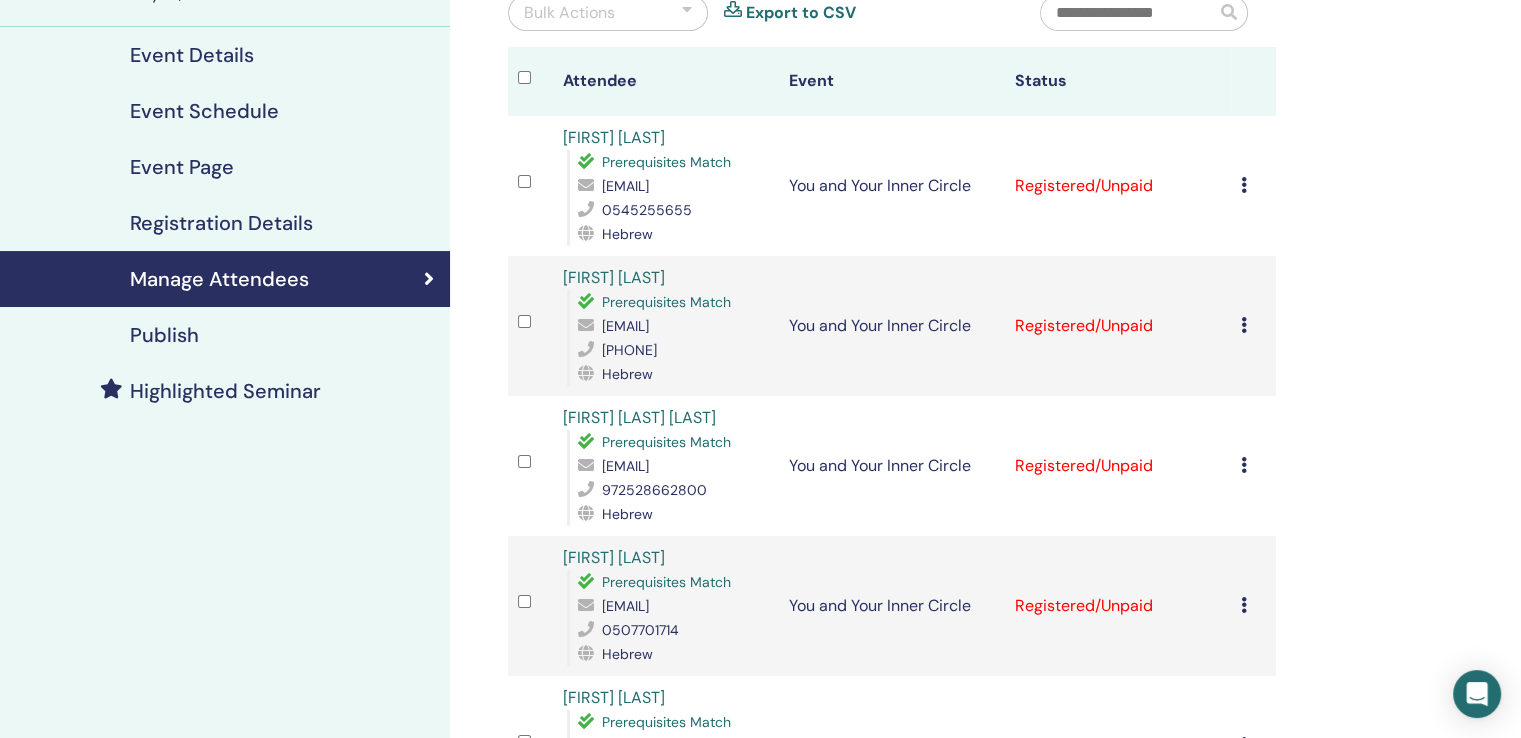 scroll, scrollTop: 200, scrollLeft: 0, axis: vertical 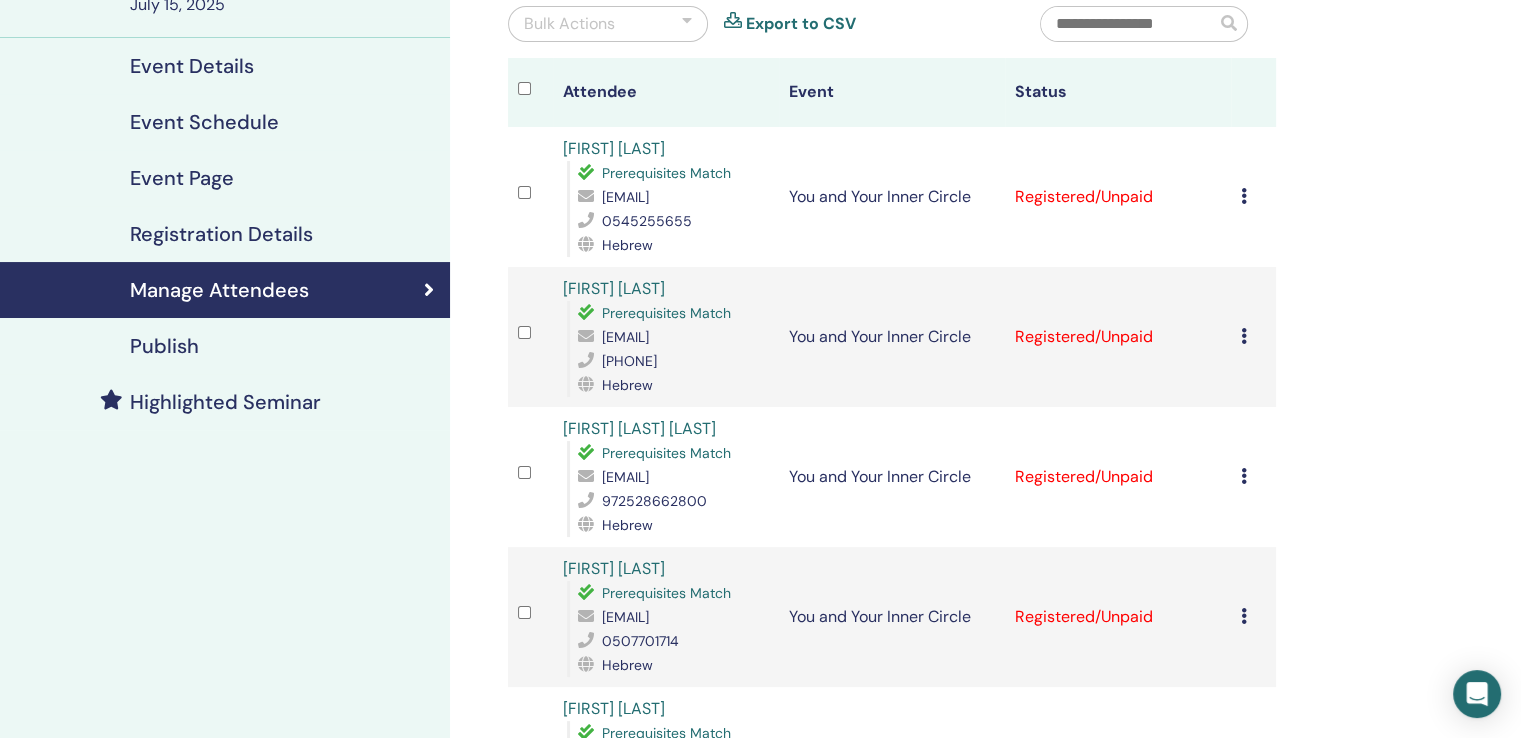click on "Cancel Registration Do not auto-certify Mark as Paid Mark as Unpaid Mark as Absent Complete and Certify Download Certificate" at bounding box center [1253, 197] 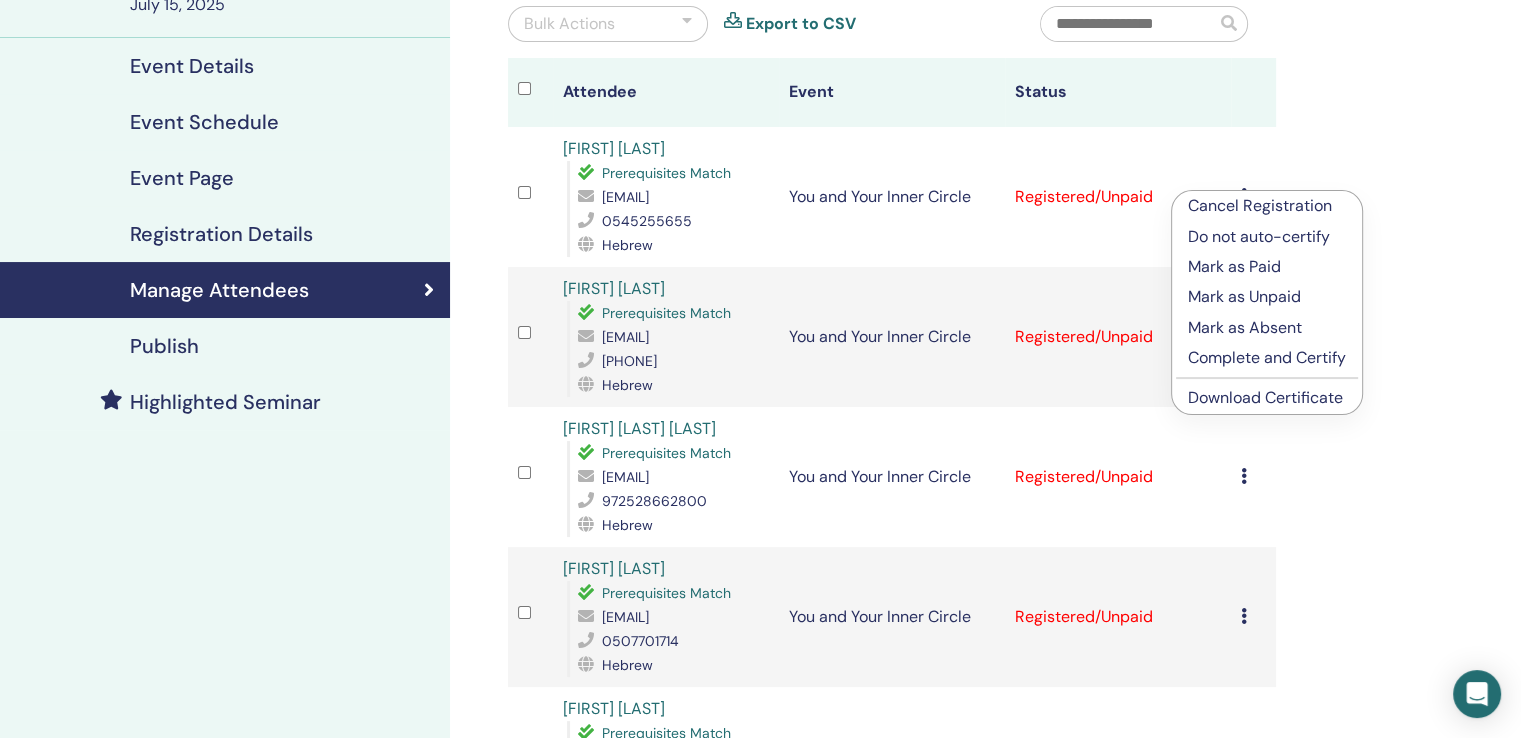 click on "Download Certificate" at bounding box center (1265, 397) 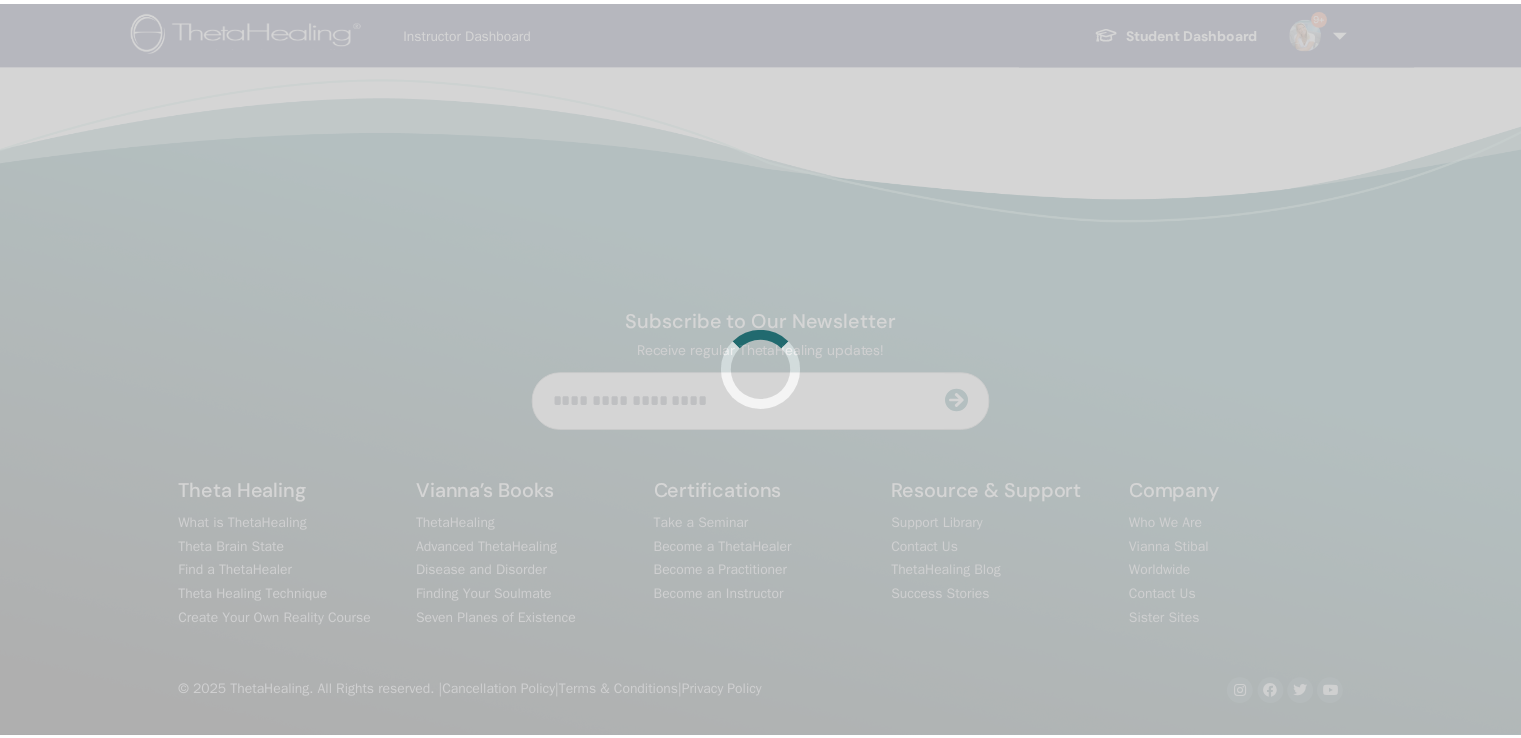 scroll, scrollTop: 0, scrollLeft: 0, axis: both 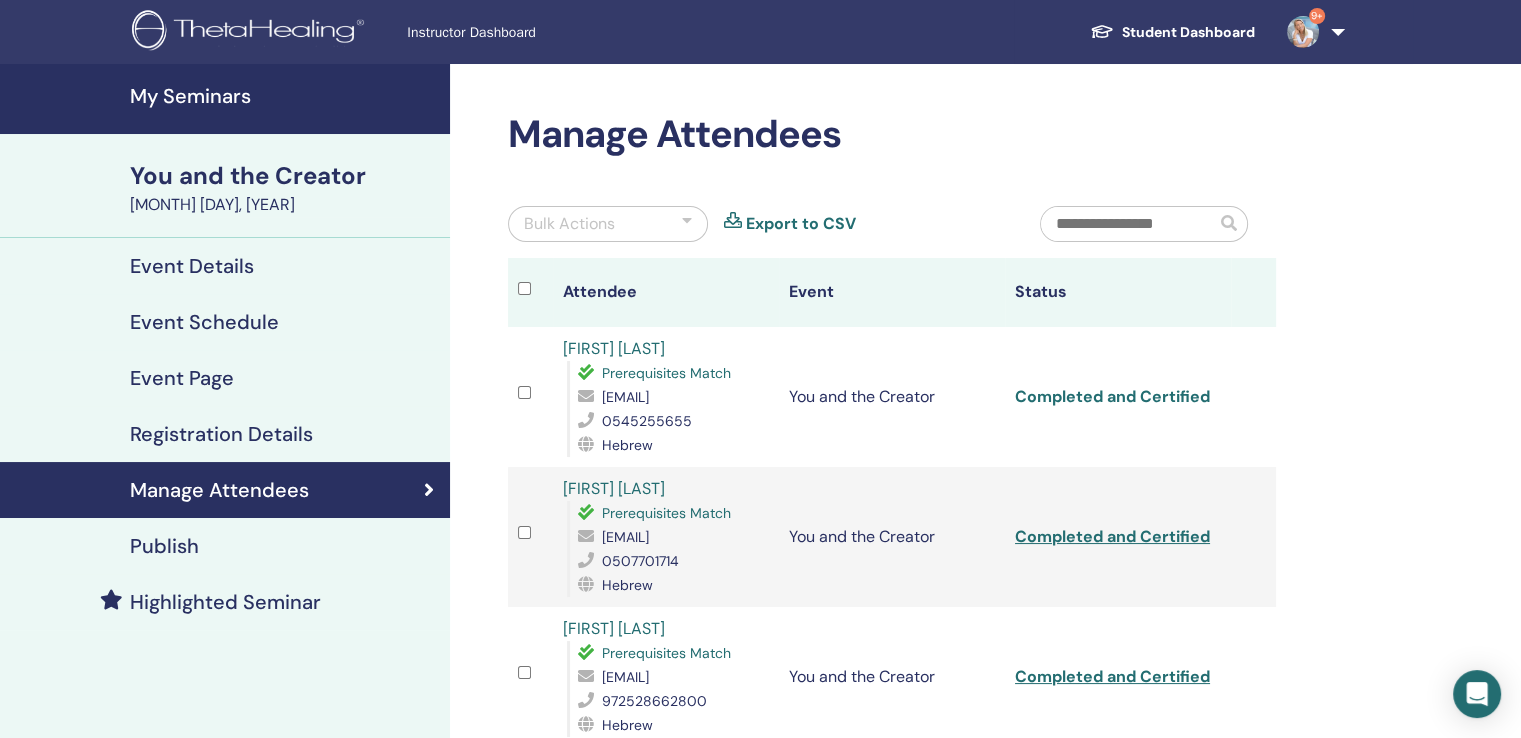 click on "Completed and Certified" at bounding box center [1112, 396] 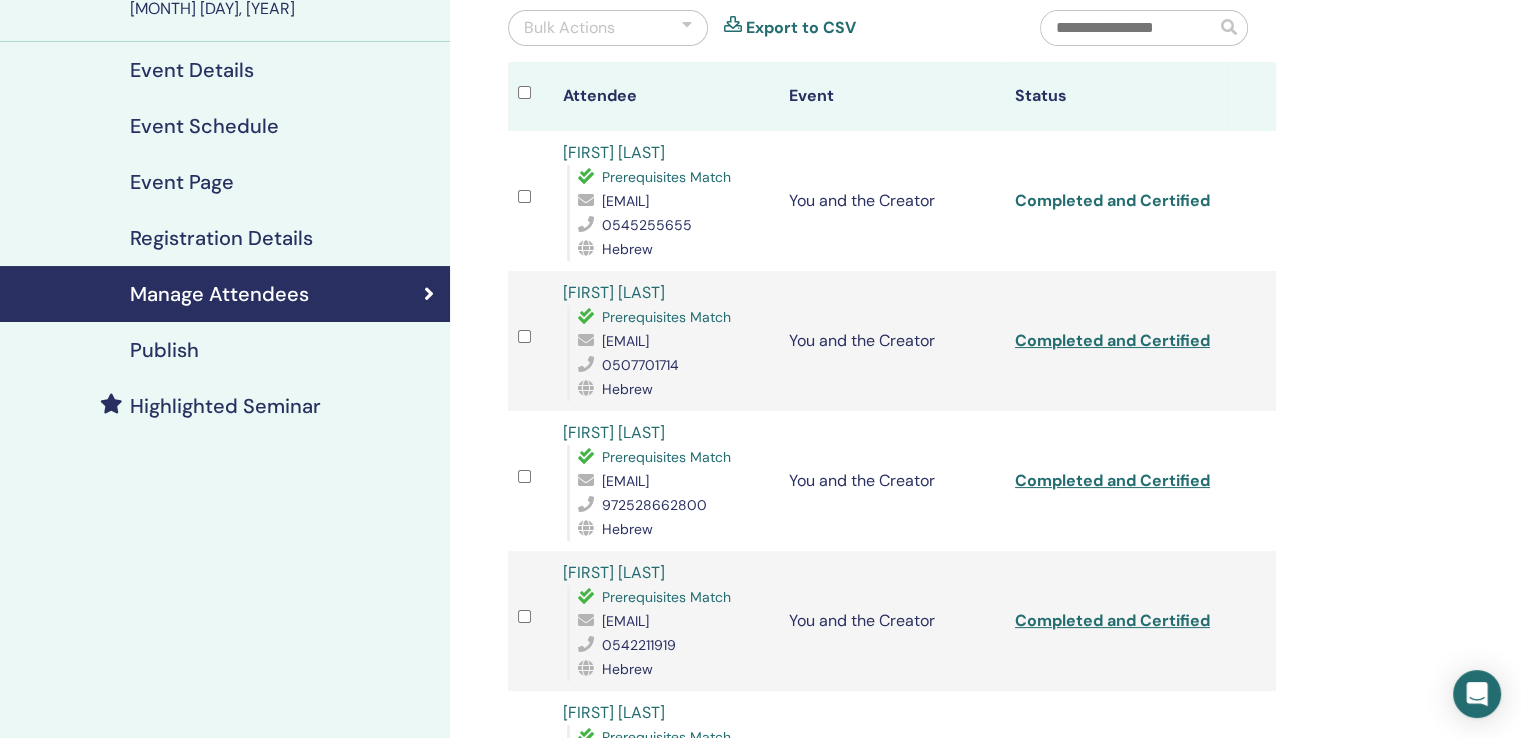 scroll, scrollTop: 200, scrollLeft: 0, axis: vertical 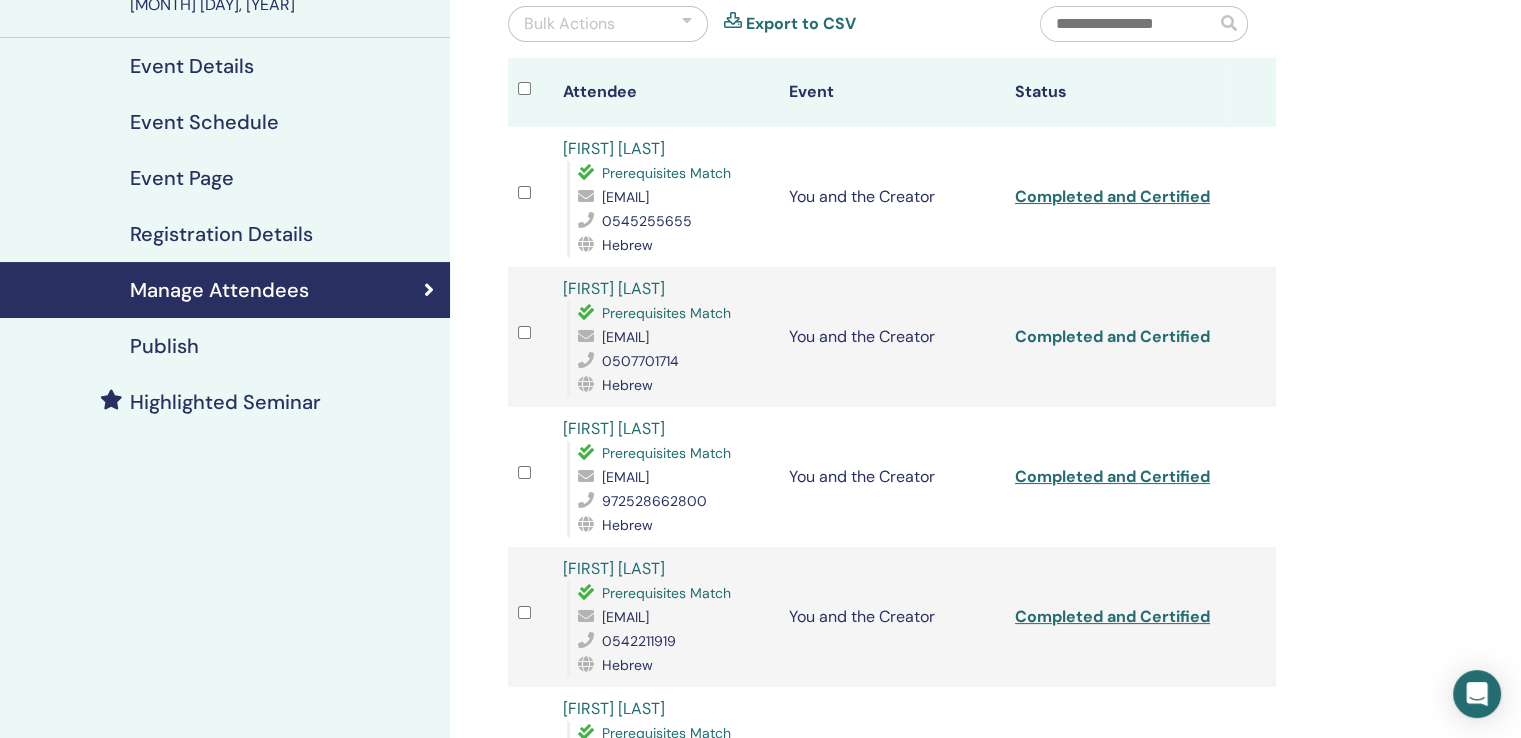 click on "Completed and Certified" at bounding box center (1112, 336) 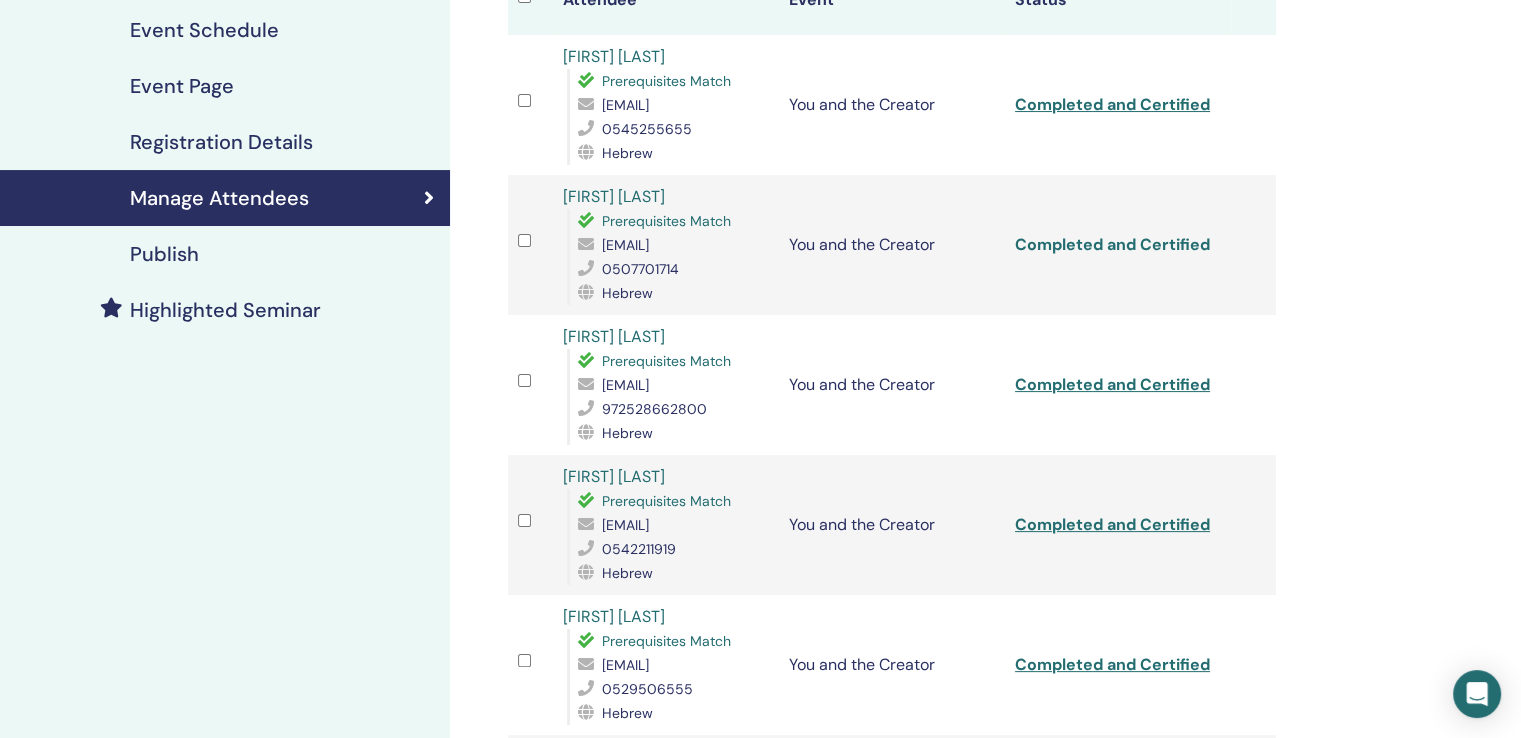 scroll, scrollTop: 400, scrollLeft: 0, axis: vertical 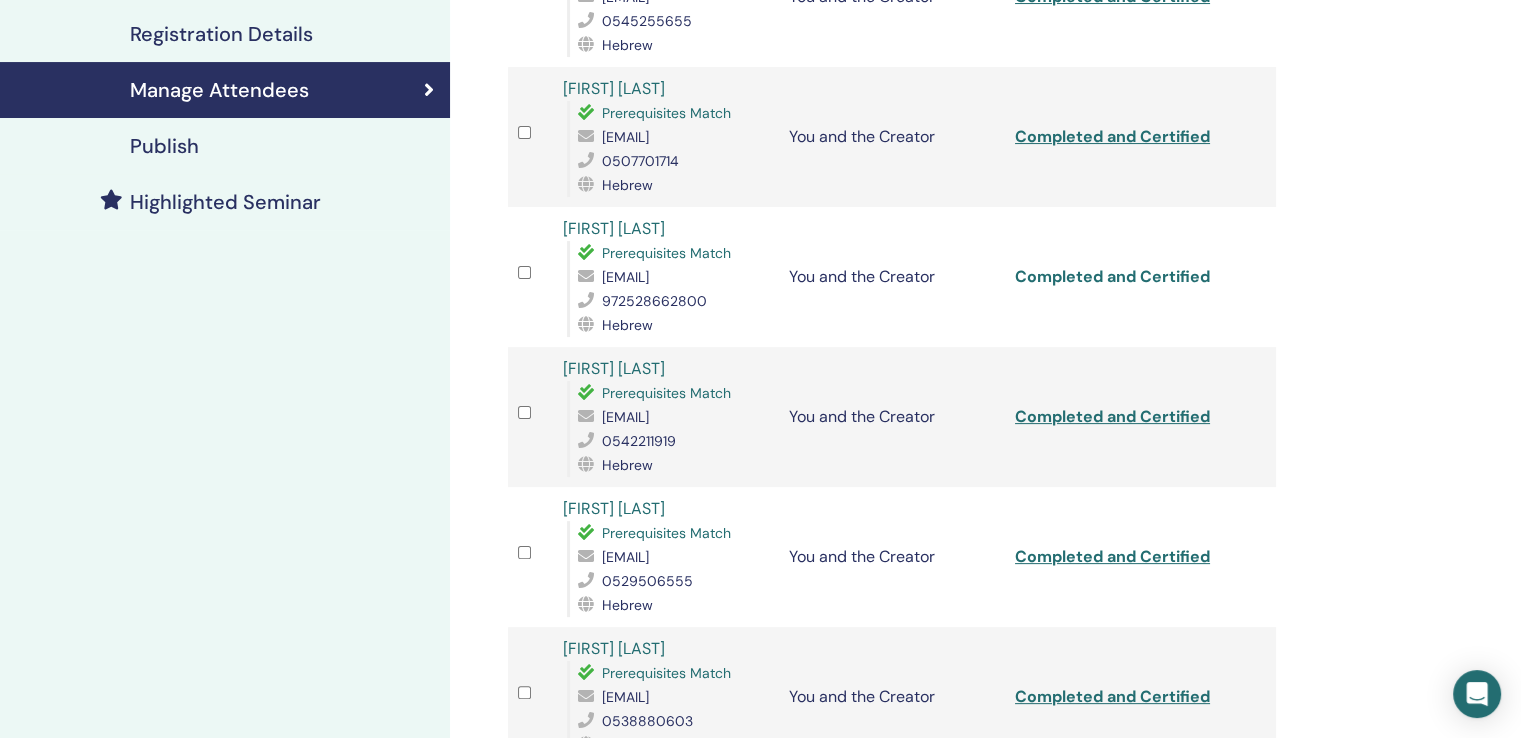 click on "Completed and Certified" at bounding box center (1112, 276) 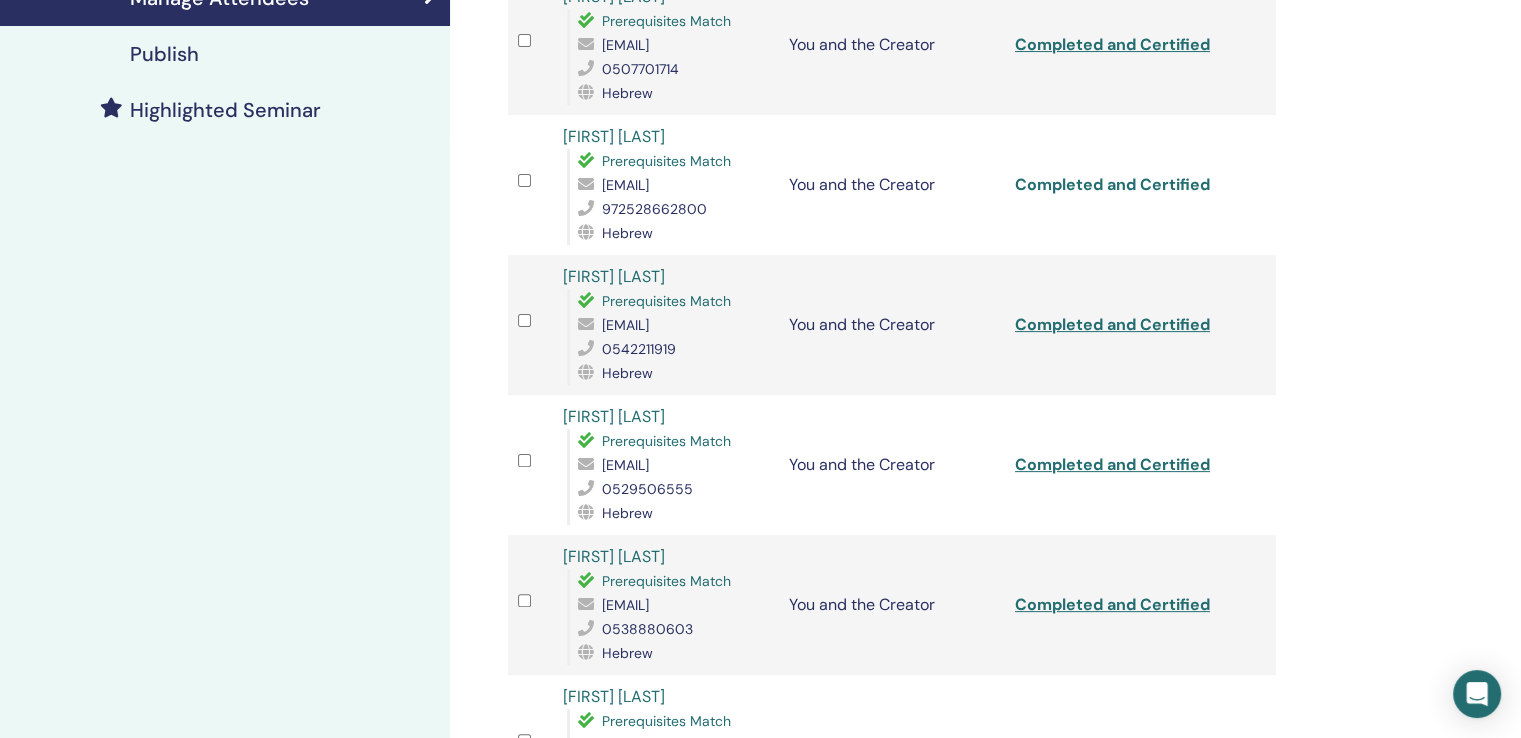 scroll, scrollTop: 600, scrollLeft: 0, axis: vertical 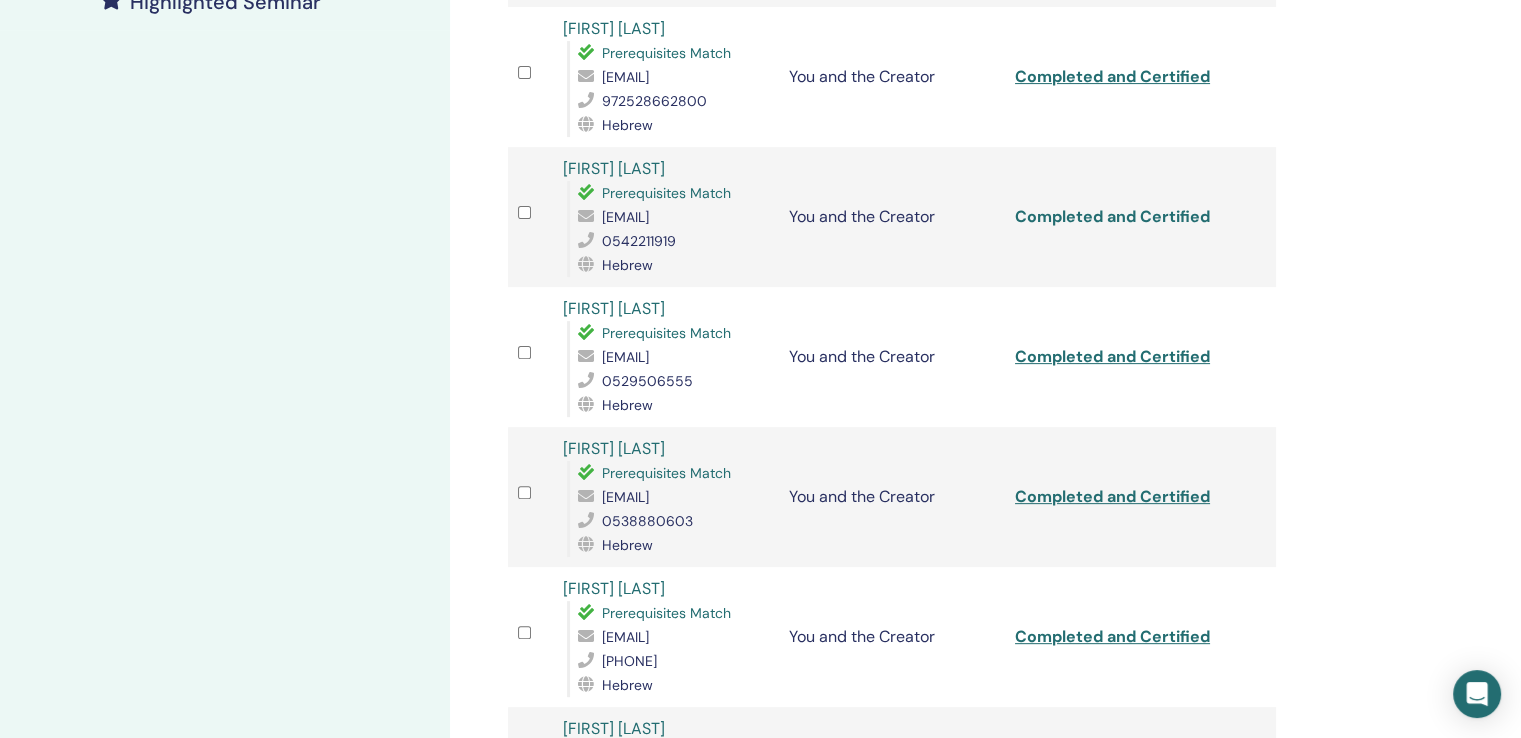 click on "Completed and Certified" at bounding box center (1112, 216) 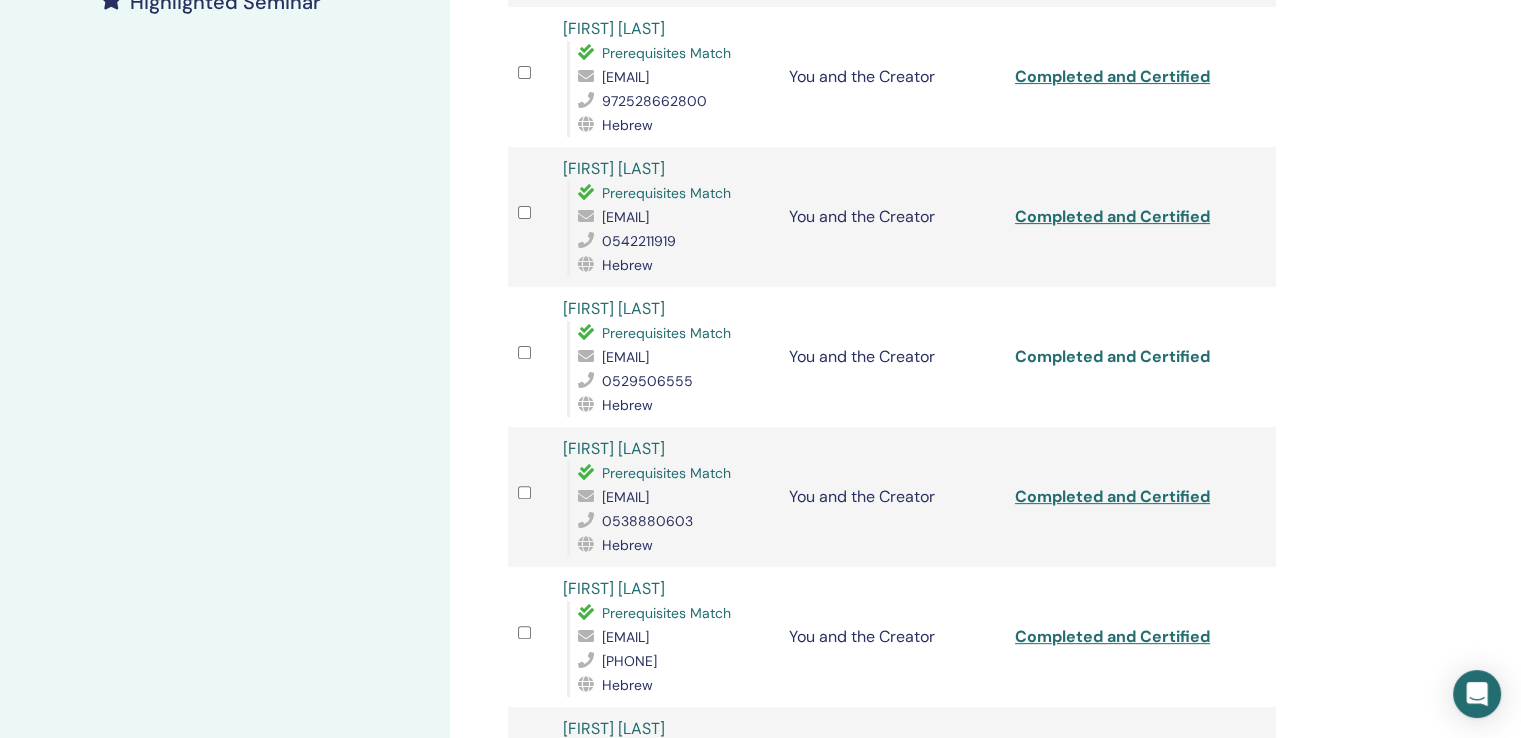 click on "Completed and Certified" at bounding box center [1112, 356] 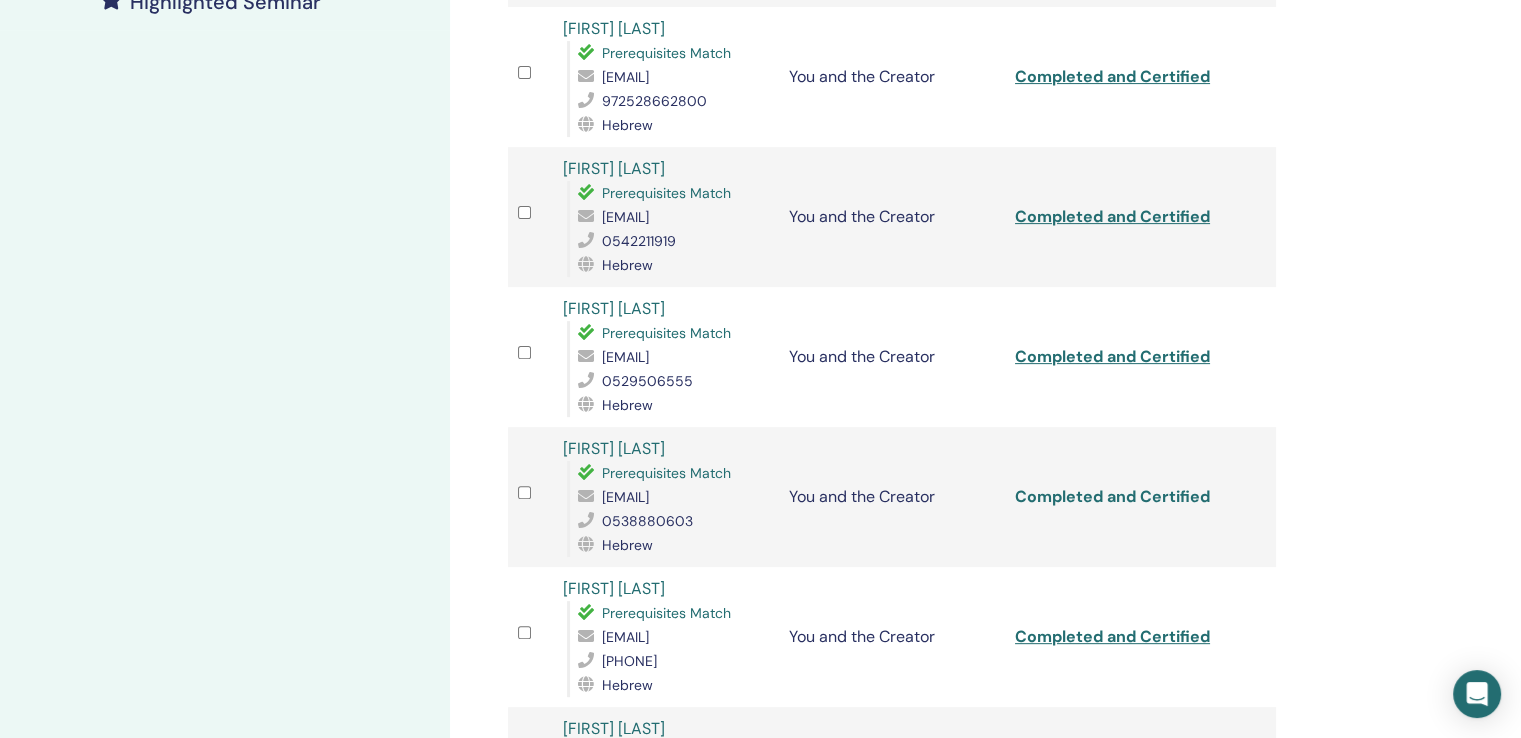 drag, startPoint x: 1180, startPoint y: 494, endPoint x: 1179, endPoint y: 477, distance: 17.029387 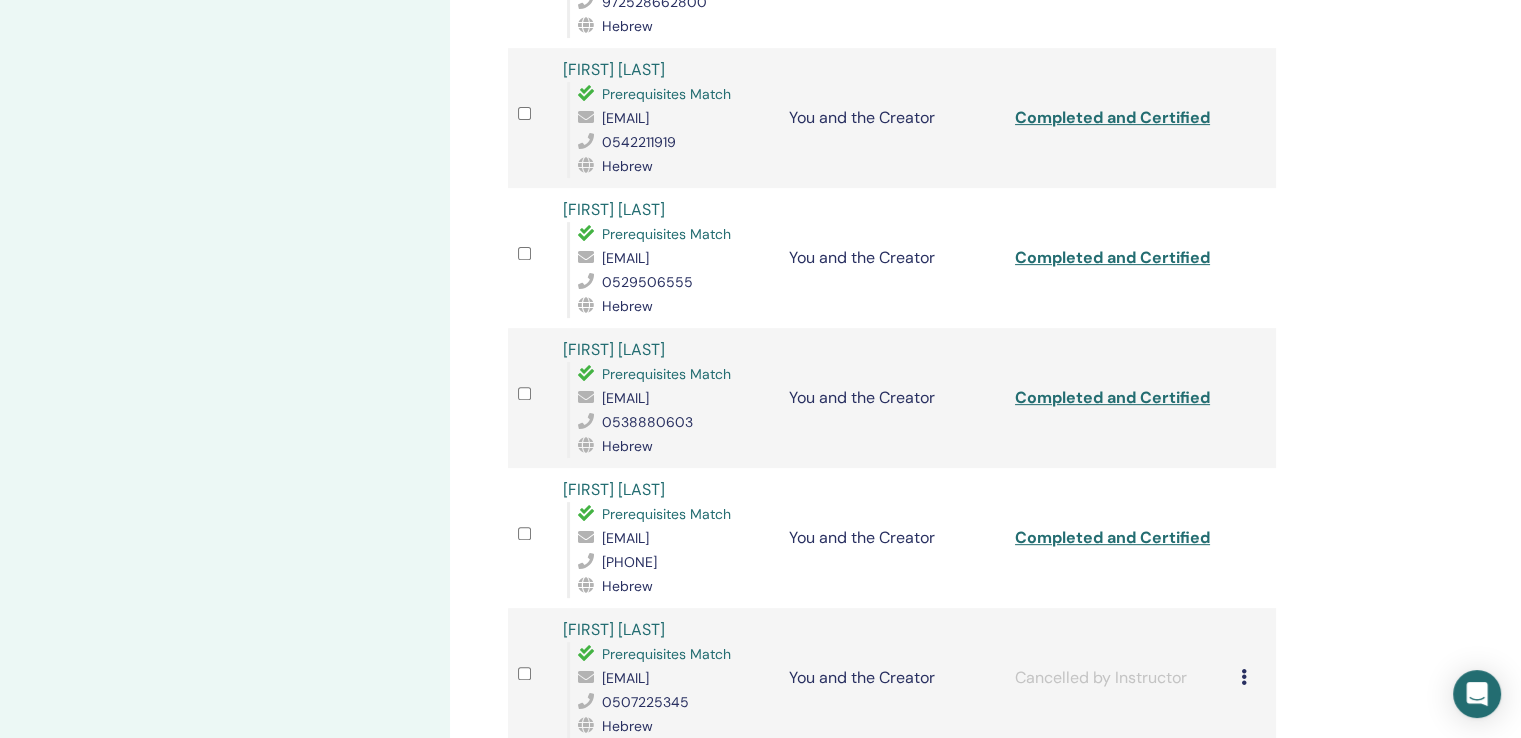 scroll, scrollTop: 800, scrollLeft: 0, axis: vertical 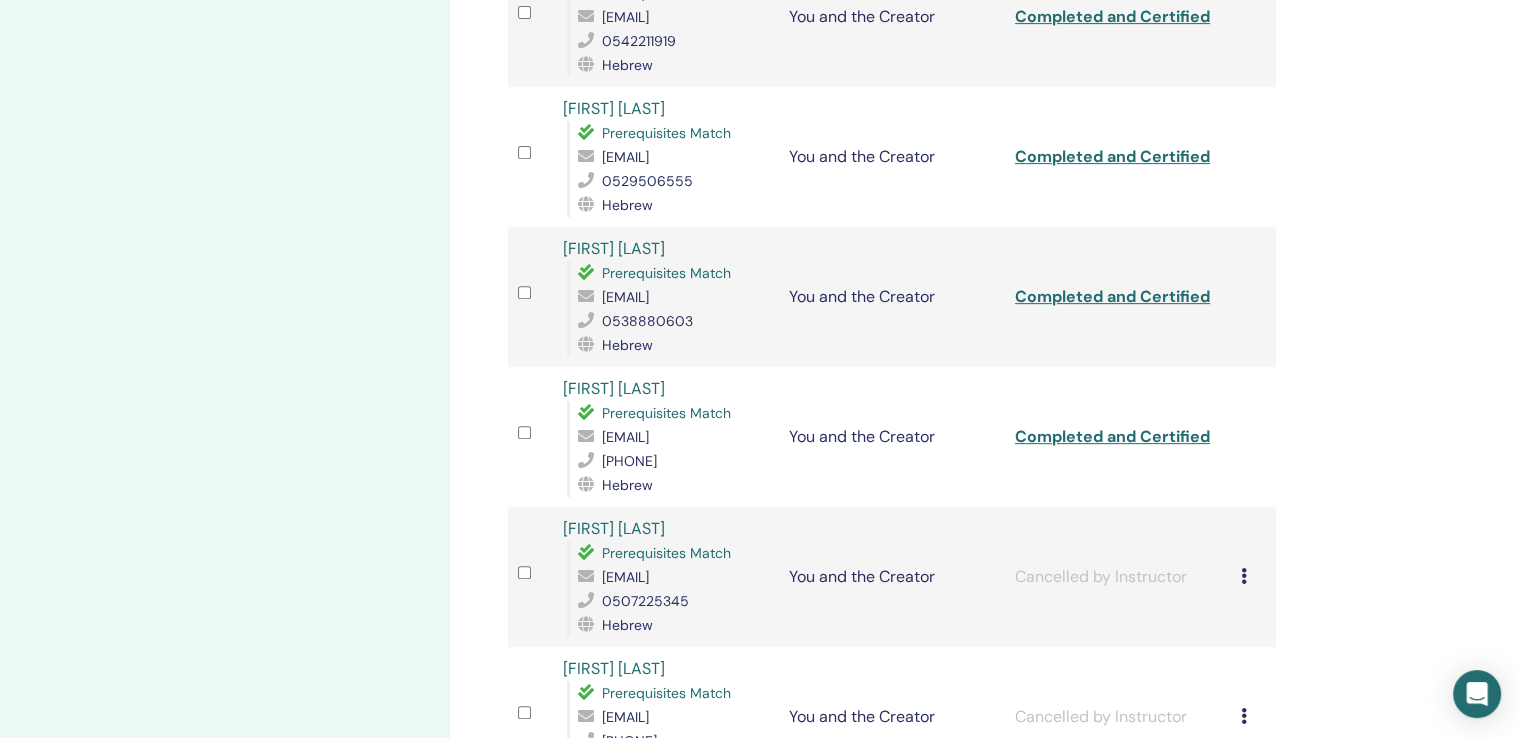 click on "Manage Attendees Bulk Actions Export to CSV Attendee Event Status [FIRST] [LAST] Prerequisites Match [EMAIL] [PHONE] Hebrew You and the Creator Completed and Certified [FIRST] [LAST] Prerequisites Match [EMAIL] [PHONE] Hebrew You and the Creator Completed and Certified [FIRST] [LAST] Prerequisites Match [EMAIL] [PHONE] Hebrew You and the Creator Completed and Certified [FIRST] [LAST] Prerequisites Match [EMAIL] [PHONE] Hebrew You and the Creator Completed and Certified [FIRST] [LAST] Prerequisites Match [EMAIL] [PHONE] Hebrew You and the Creator Completed and Certified [FIRST] [LAST] Prerequisites Match [EMAIL] [PHONE] Hebrew You and the Creator Completed and Certified [FIRST] [LAST] Prerequisites Match [EMAIL] [PHONE] Hebrew You and the Creator Cancelled by Instructor Cancel Registration 1" at bounding box center (957, 345) 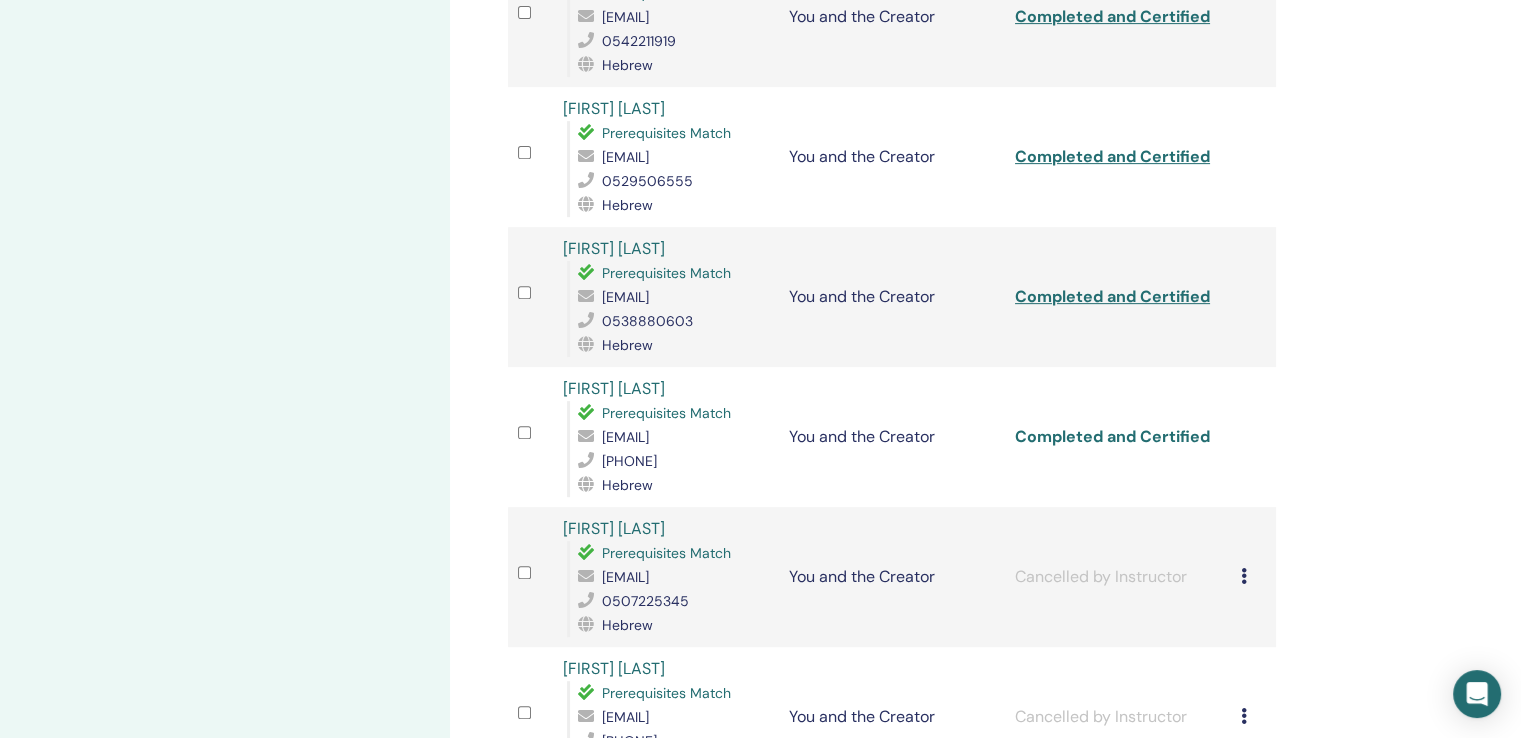 click on "Completed and Certified" at bounding box center [1112, 436] 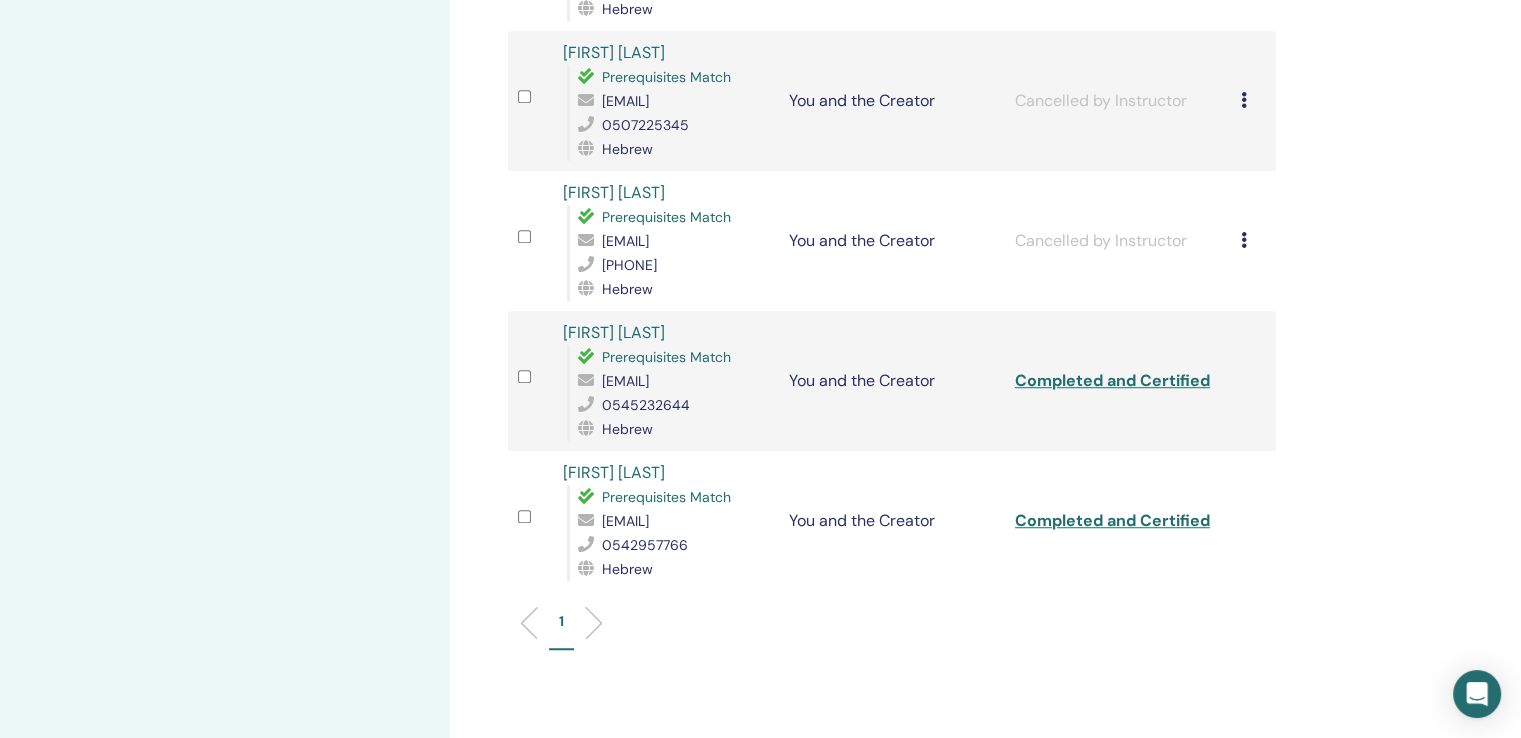 scroll, scrollTop: 1300, scrollLeft: 0, axis: vertical 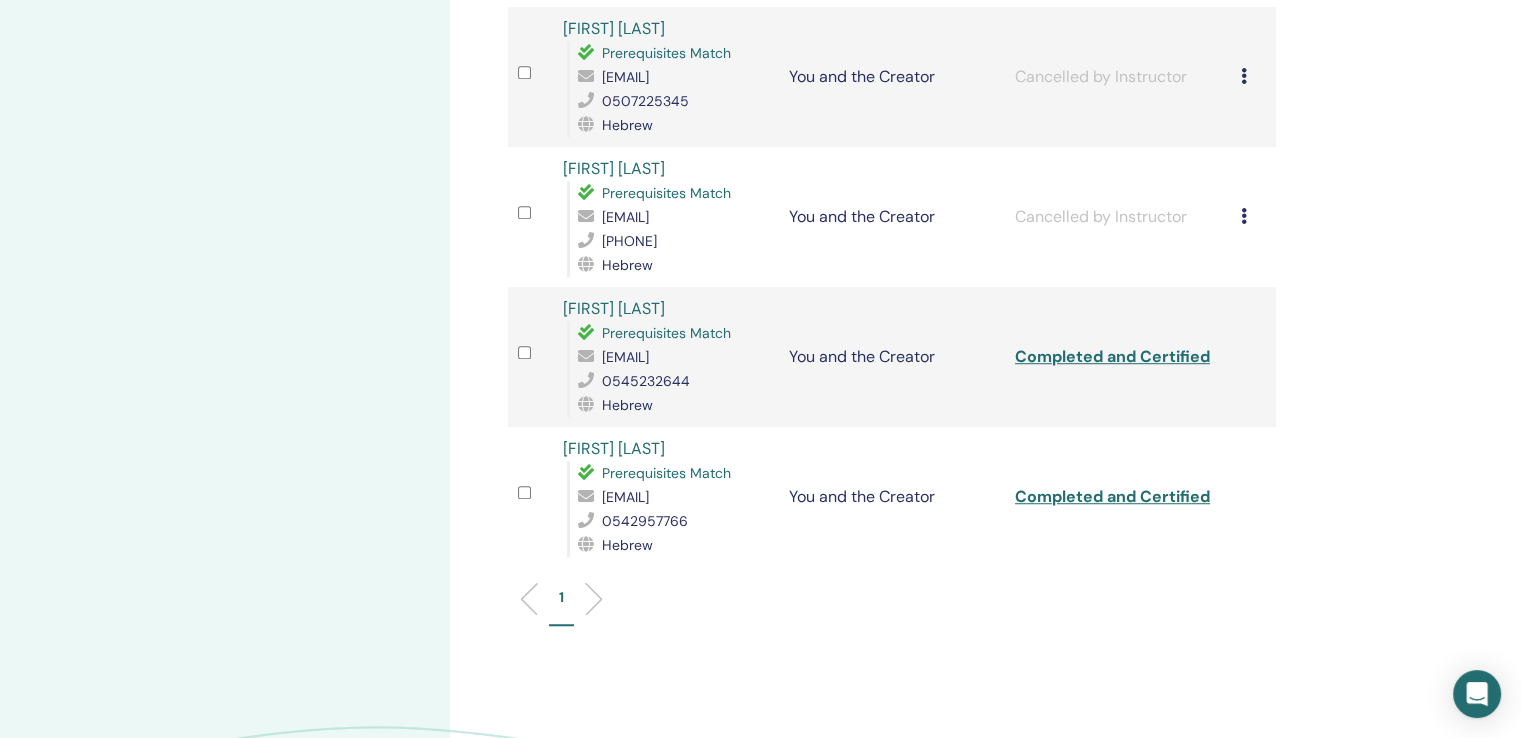 click on "Manage Attendees Bulk Actions Export to CSV Attendee Event Status [FIRST] [LAST] Prerequisites Match [EMAIL] [PHONE] Hebrew You and the Creator Completed and Certified [FIRST] [LAST] Prerequisites Match [EMAIL] [PHONE] Hebrew You and the Creator Completed and Certified [FIRST] [LAST] Prerequisites Match [EMAIL] [PHONE] Hebrew You and the Creator Completed and Certified [FIRST] [LAST] Prerequisites Match [EMAIL] [PHONE] Hebrew You and the Creator Completed and Certified [FIRST] [LAST] Prerequisites Match [EMAIL] [PHONE] Hebrew You and the Creator Completed and Certified [FIRST] [LAST] Prerequisites Match [EMAIL] [PHONE] Hebrew You and the Creator Completed and Certified [FIRST] [LAST] Prerequisites Match [EMAIL] [PHONE] Hebrew You and the Creator Cancelled by Instructor Cancel Registration 1" at bounding box center [957, -155] 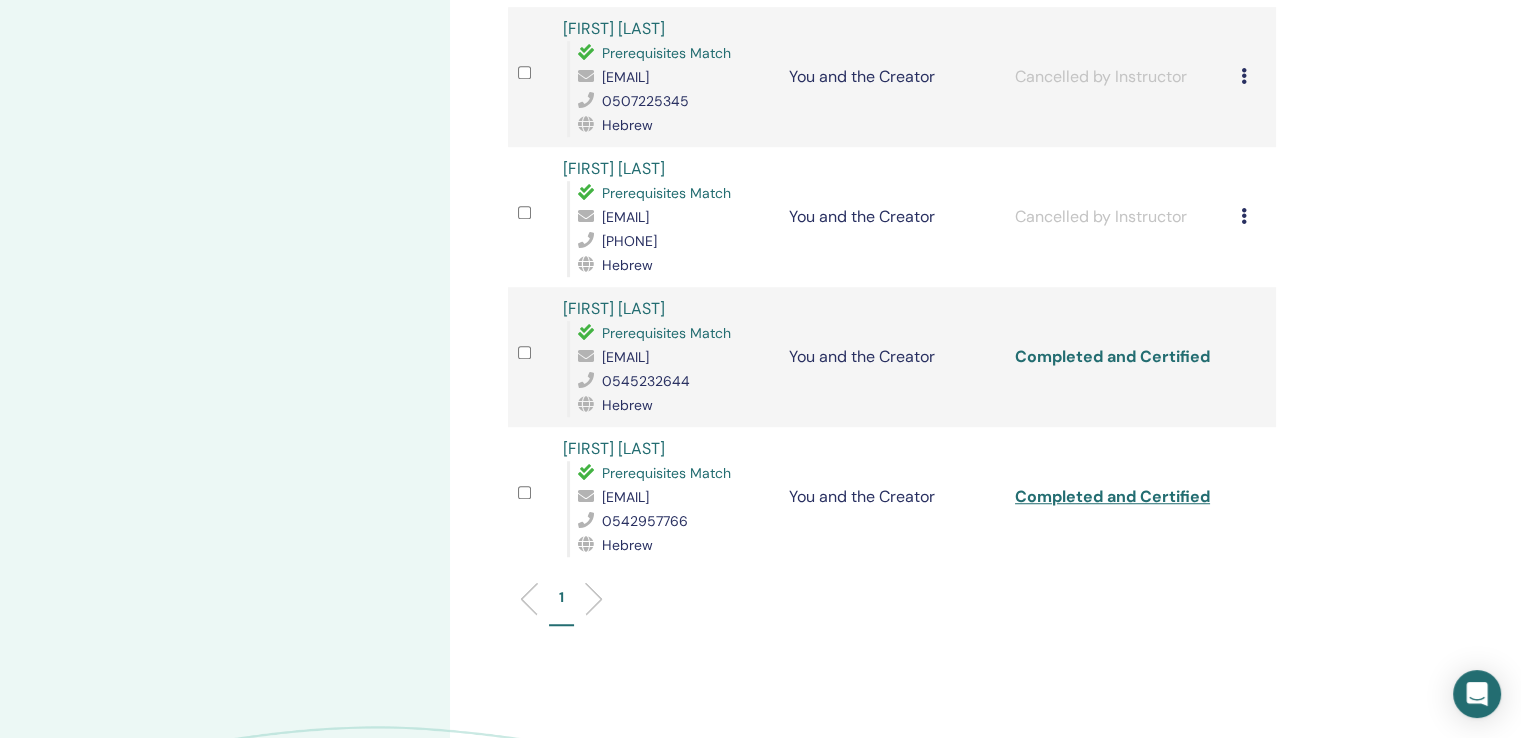 click on "Completed and Certified" at bounding box center [1112, 356] 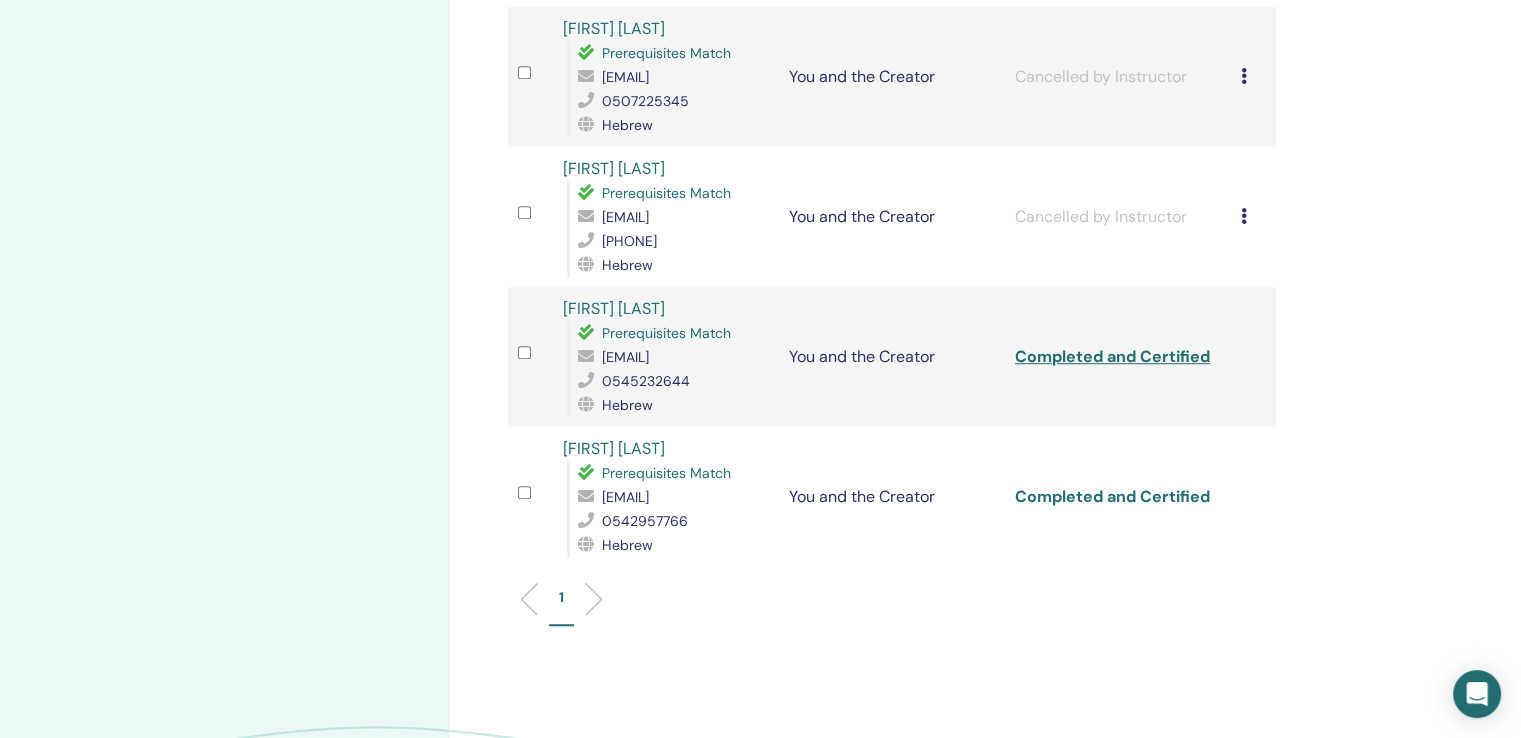 click on "Completed and Certified" at bounding box center [1112, 496] 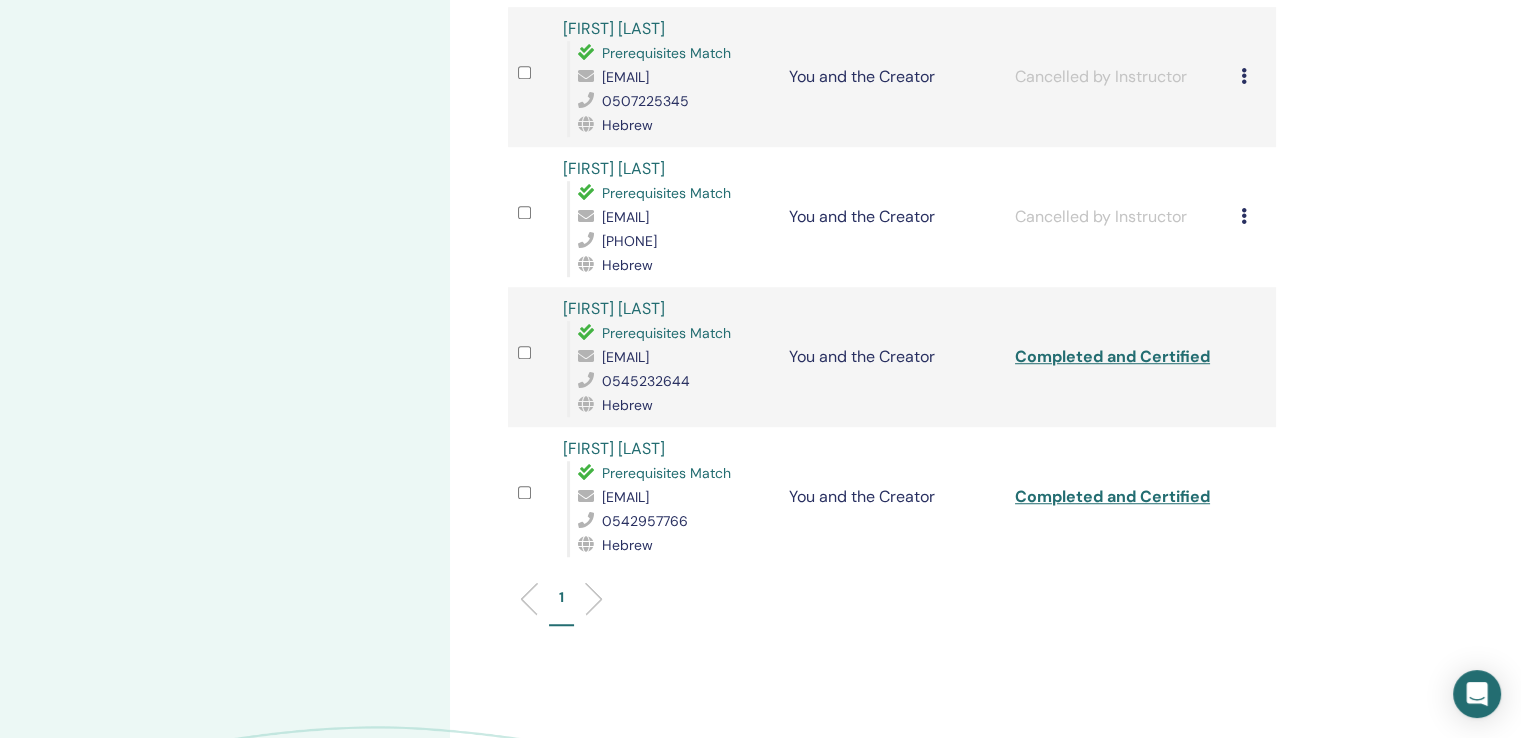 click on "Manage Attendees Bulk Actions Export to CSV Attendee Event Status [FIRST] [LAST] Prerequisites Match [EMAIL] [PHONE] Hebrew You and the Creator Completed and Certified [FIRST] [LAST] Prerequisites Match [EMAIL] [PHONE] Hebrew You and the Creator Completed and Certified [FIRST] [LAST] Prerequisites Match [EMAIL] [PHONE] Hebrew You and the Creator Completed and Certified [FIRST] [LAST] Prerequisites Match [EMAIL] [PHONE] Hebrew You and the Creator Completed and Certified [FIRST] [LAST] Prerequisites Match [EMAIL] [PHONE] Hebrew You and the Creator Completed and Certified [FIRST] [LAST] Prerequisites Match [EMAIL] [PHONE] Hebrew You and the Creator Completed and Certified [FIRST] [LAST] Prerequisites Match [EMAIL] [PHONE] Hebrew You and the Creator Cancelled by Instructor Cancel Registration 1" at bounding box center [957, -155] 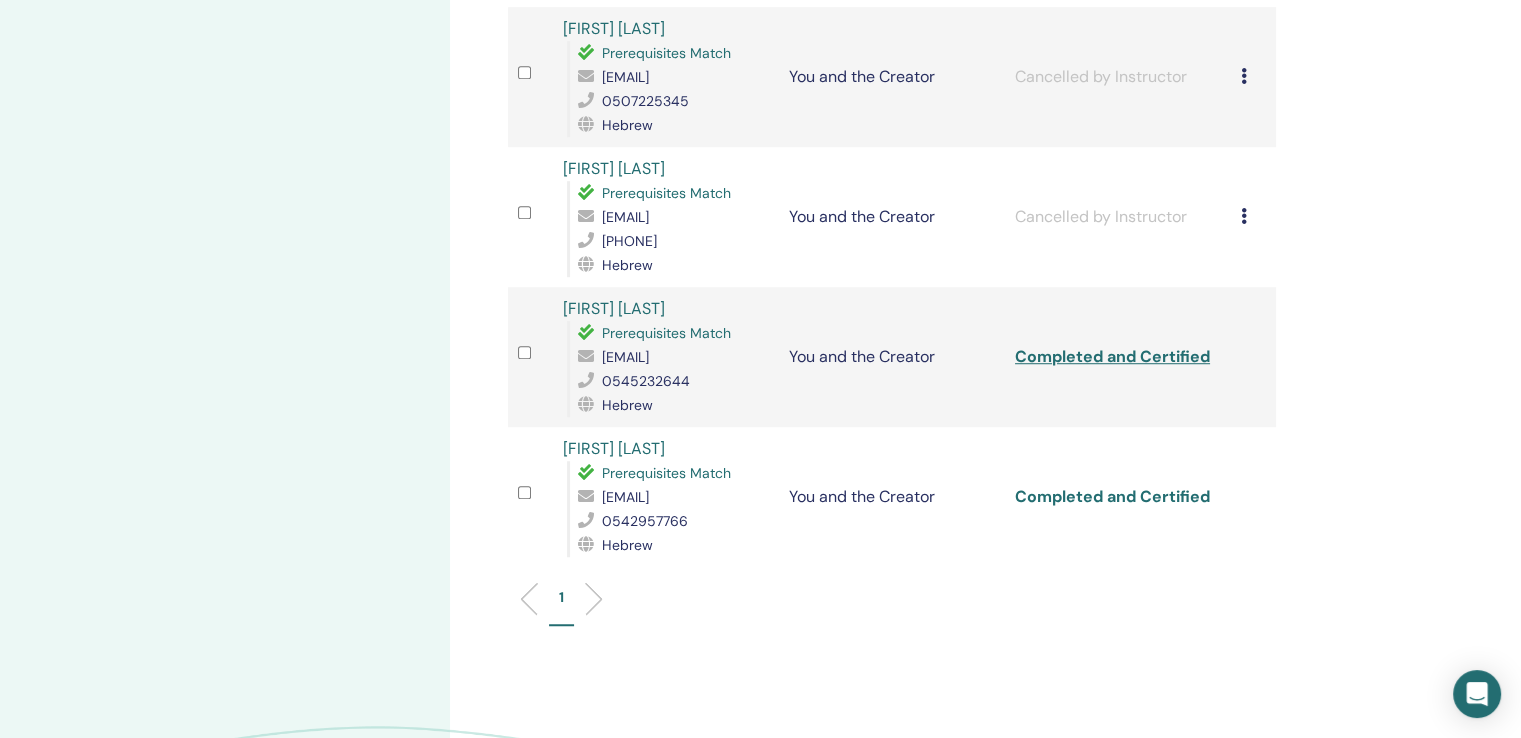 click on "Completed and Certified" at bounding box center (1112, 496) 